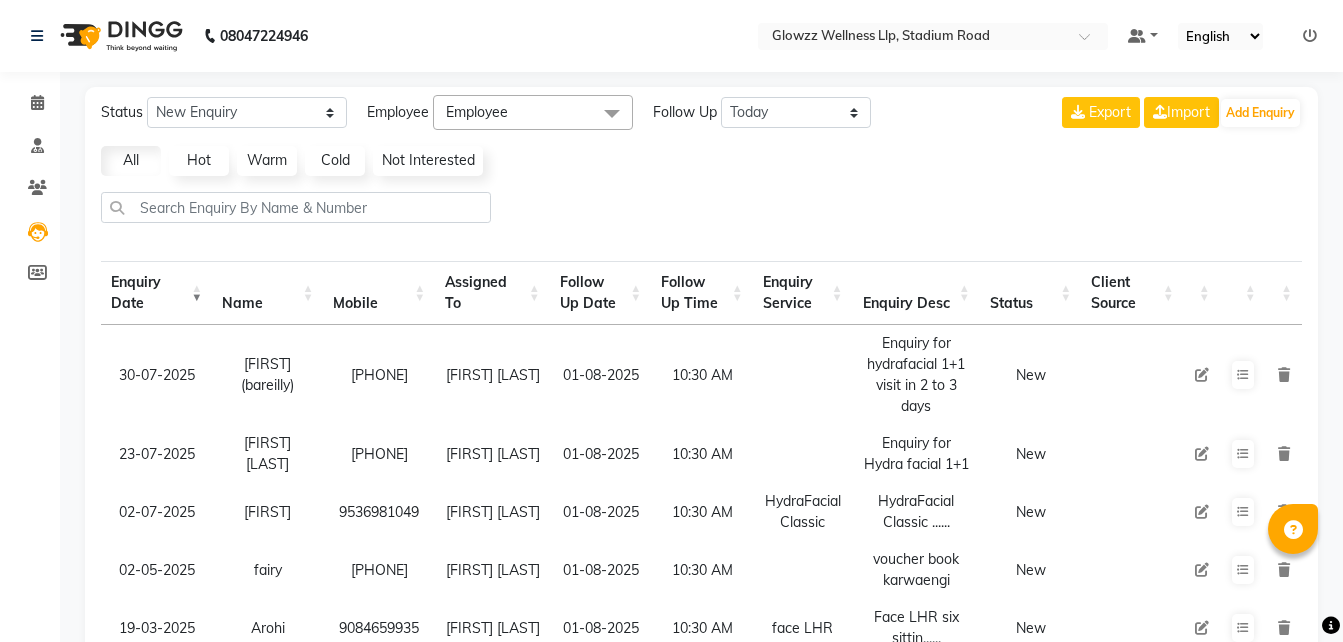 select on "today" 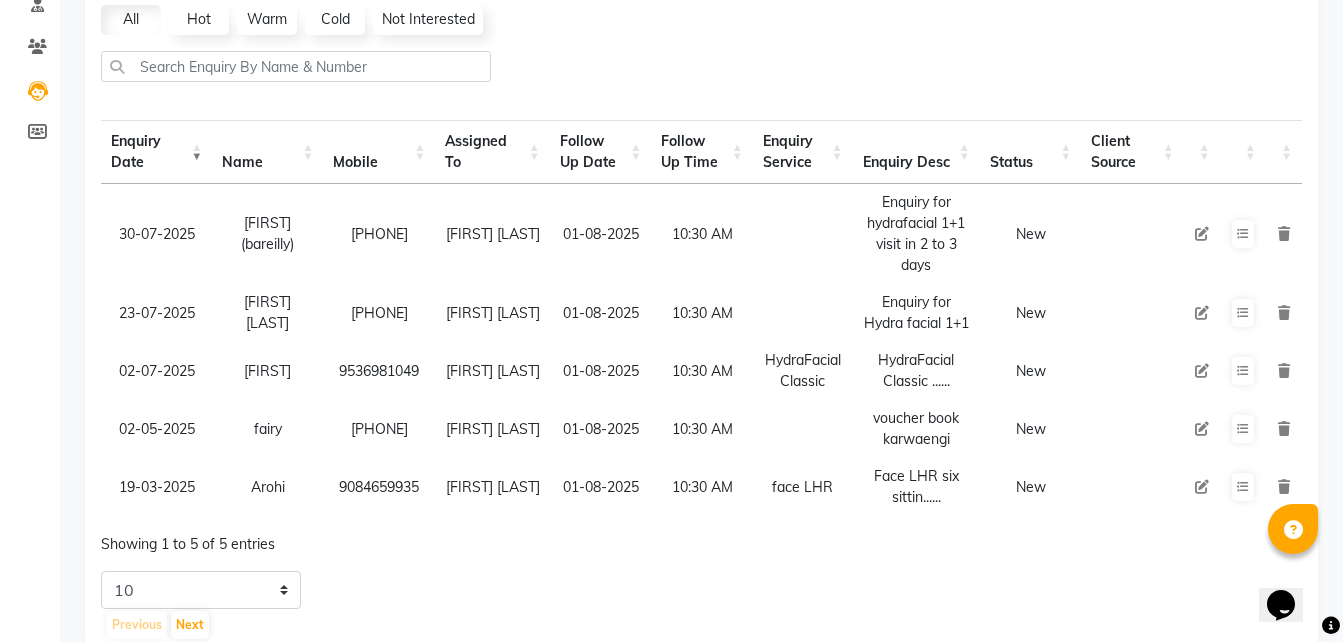 scroll, scrollTop: 0, scrollLeft: 0, axis: both 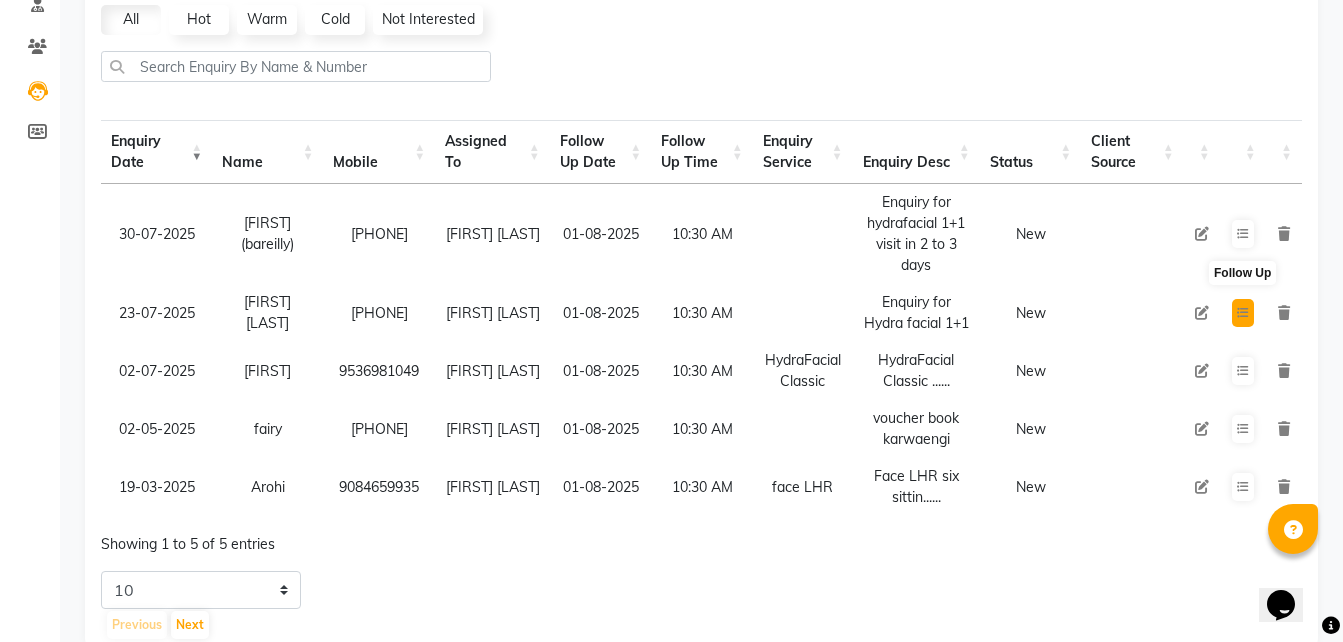 click at bounding box center (1243, 313) 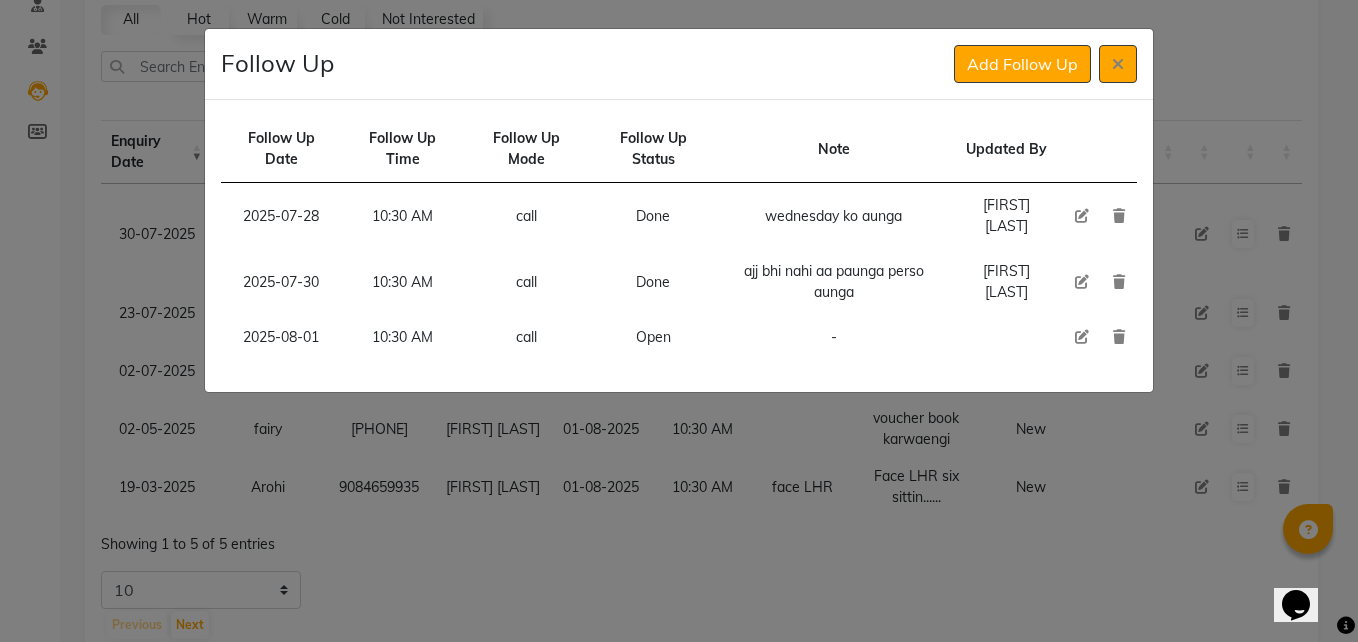 click 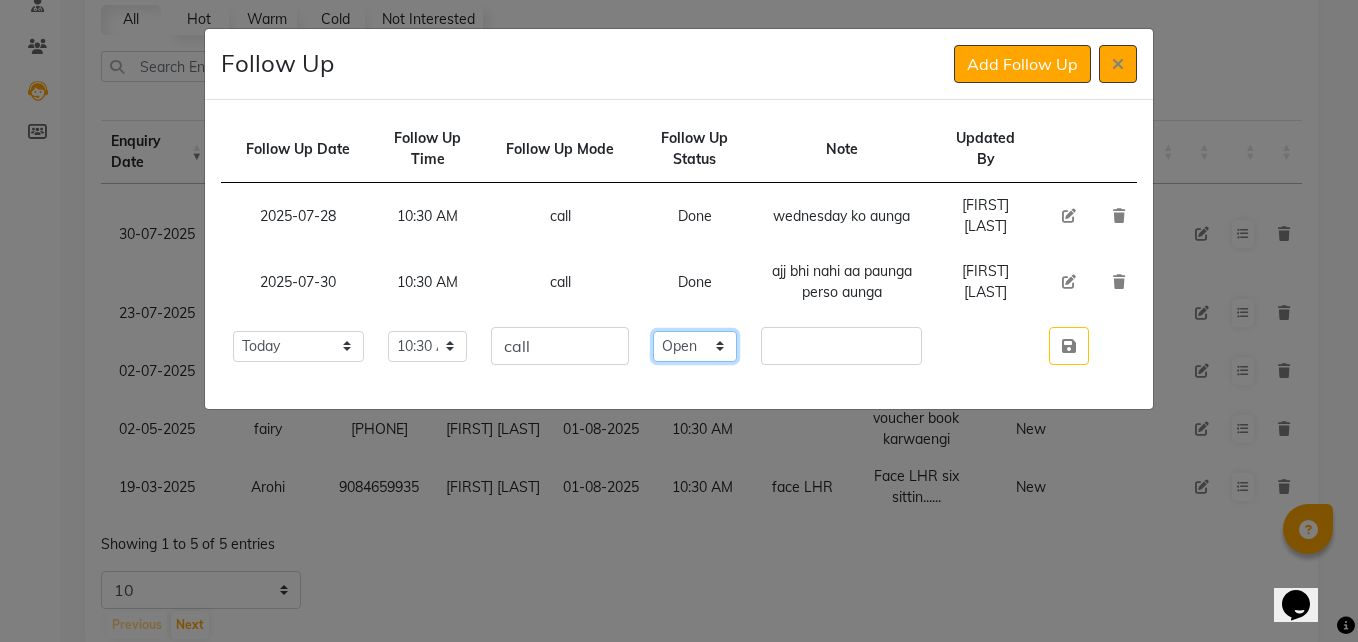 click on "Select Open Pending Done" 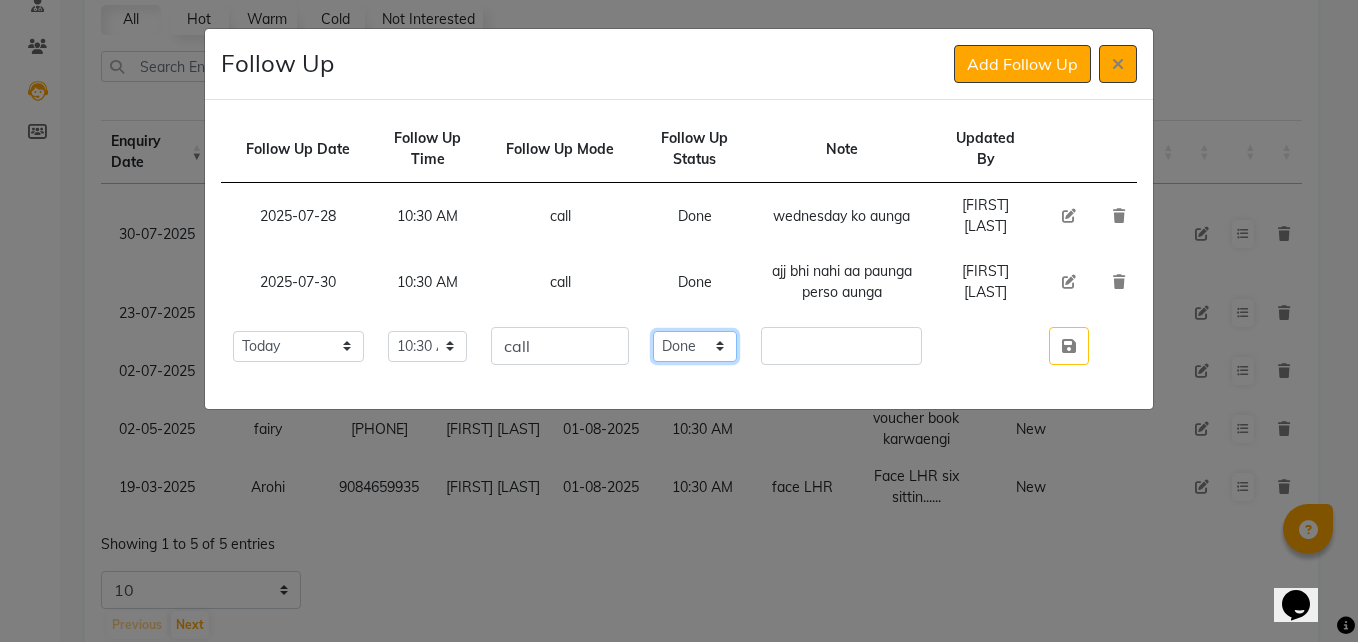 click on "Select Open Pending Done" 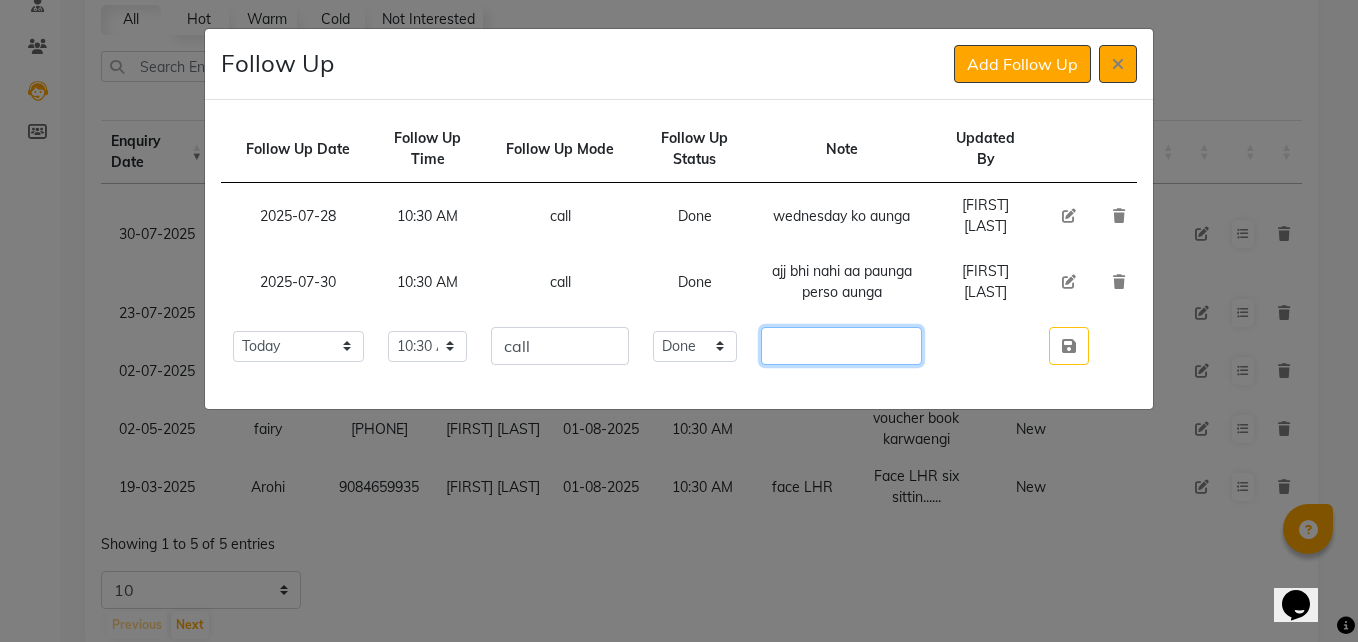 click 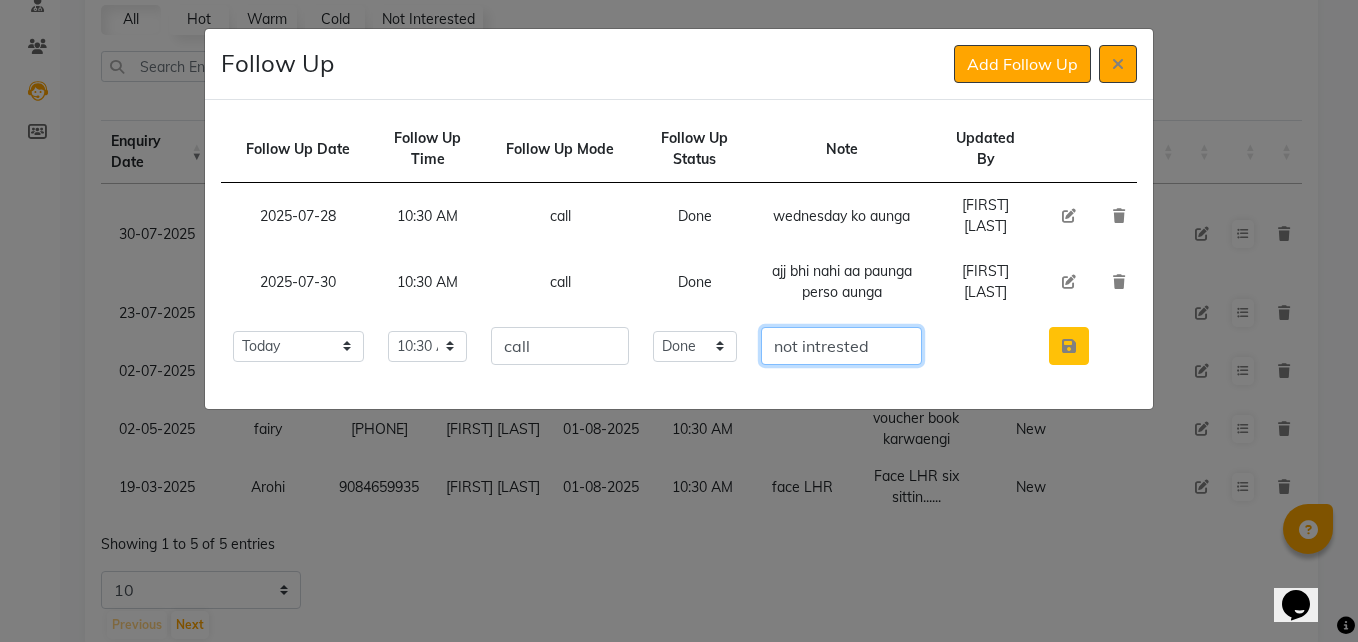 type on "not intrested" 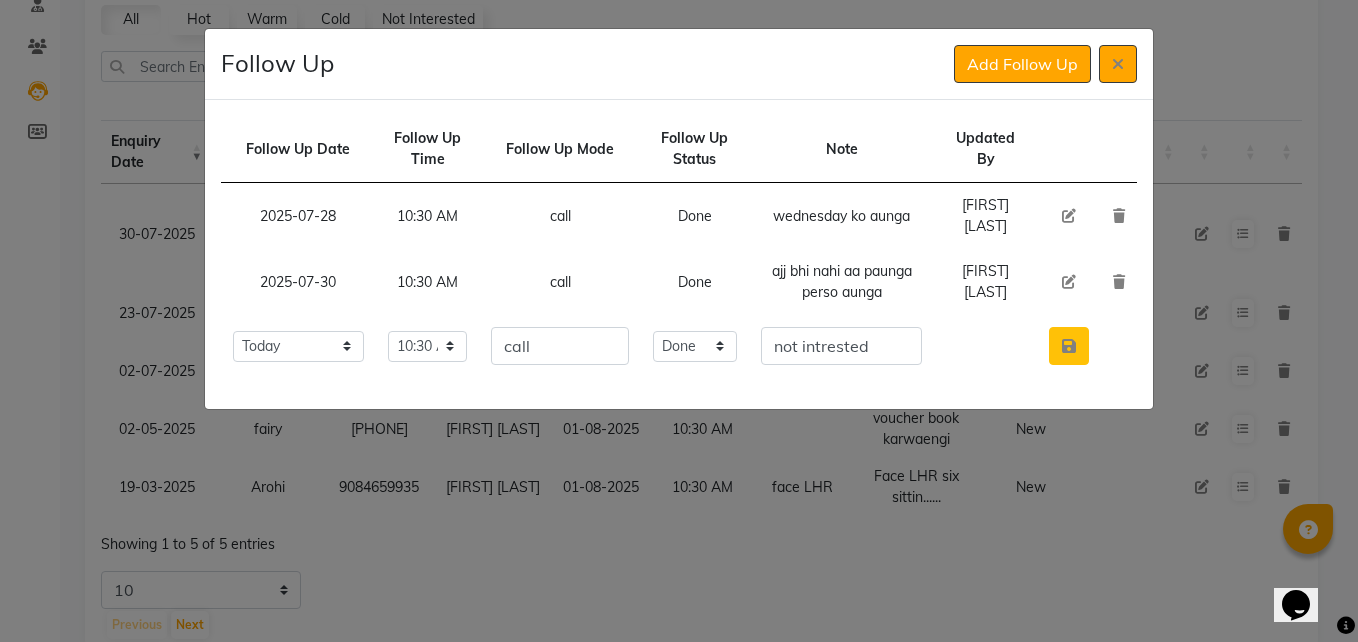 click 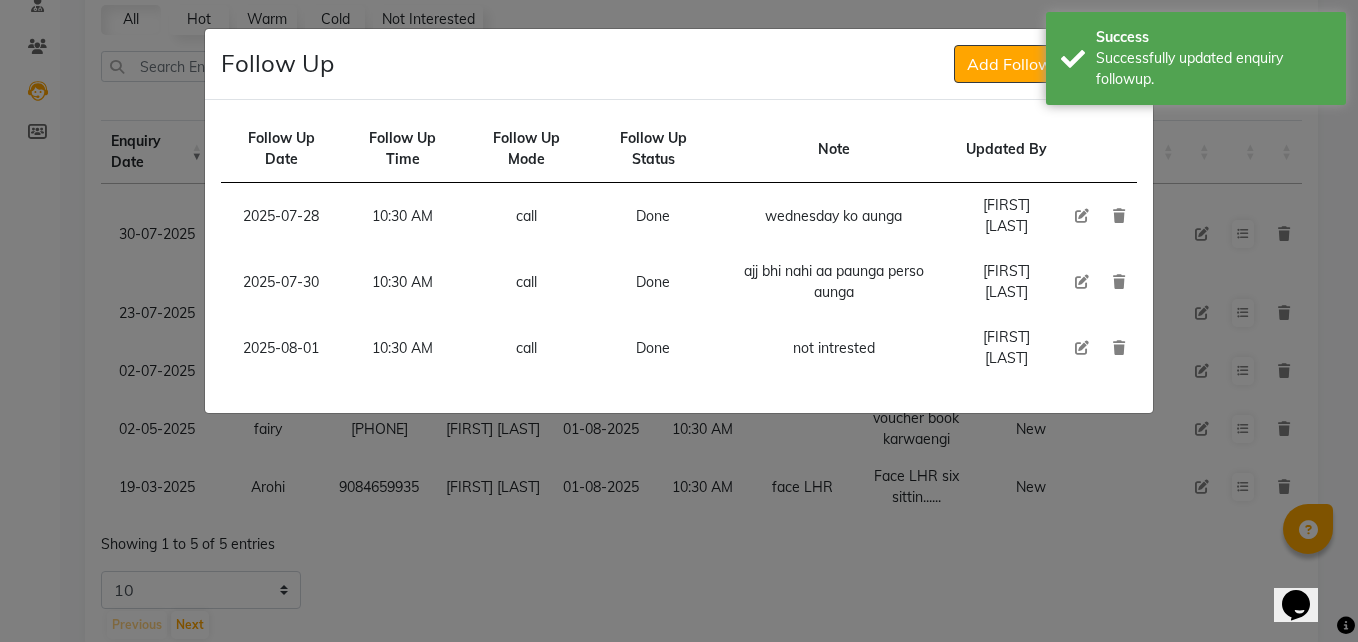 click on "Follow Up Add Follow Up Follow Up Date Follow Up Time Follow Up Mode Follow Up Status Note Updated By [DATE] [TIME] call Done wednesday ko aunga [FIRST] [LAST] [DATE] [TIME] call Done ajj bhi nahi aa paunga perso aunga [FIRST] [LAST] [DATE] [TIME] call Done not intrested [FIRST] [LAST]" 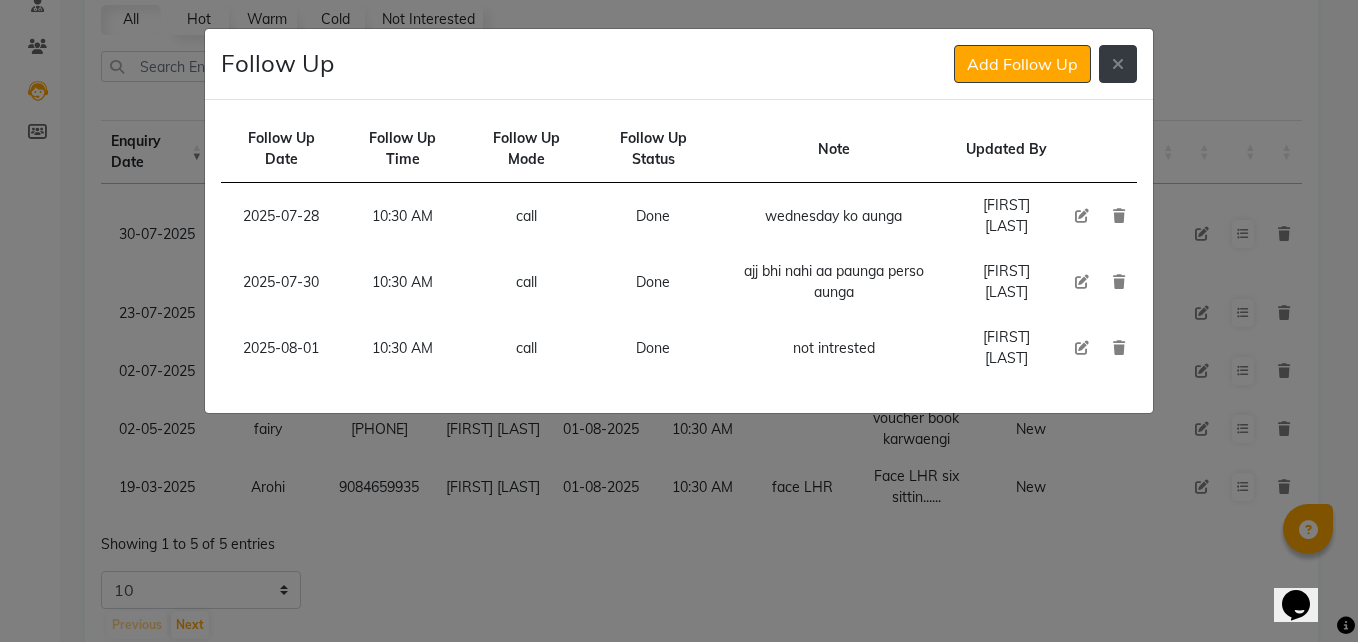 drag, startPoint x: 1100, startPoint y: 39, endPoint x: 1108, endPoint y: 70, distance: 32.01562 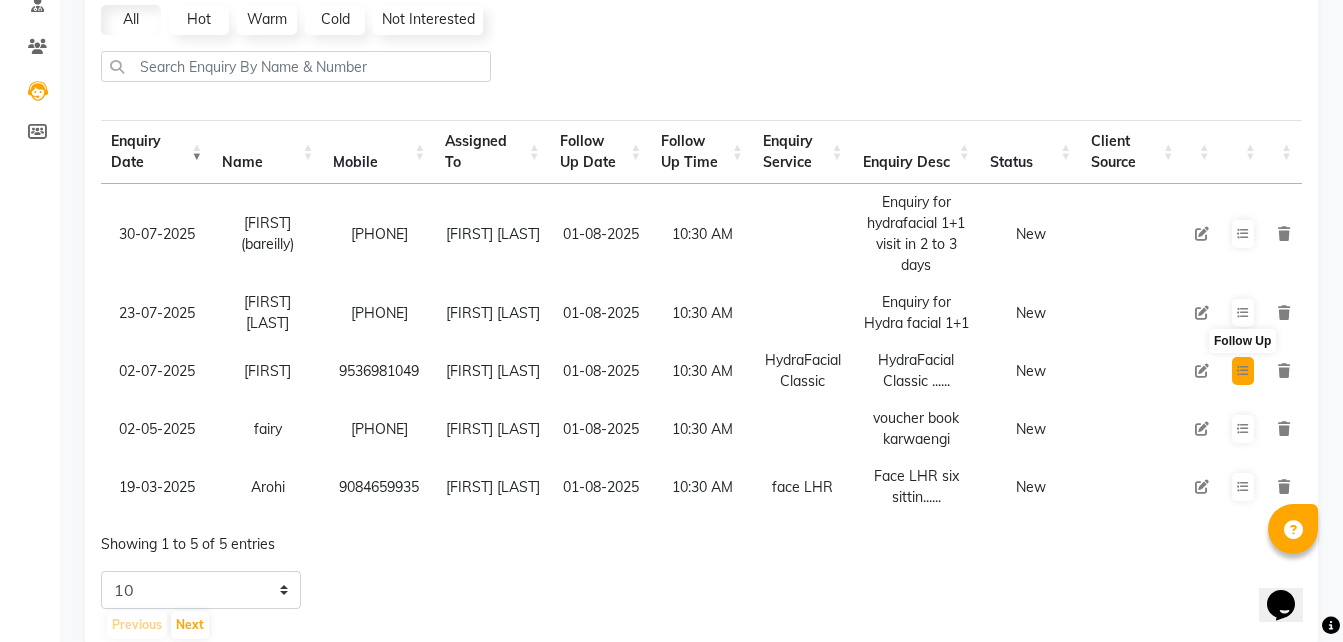 click at bounding box center [1243, 371] 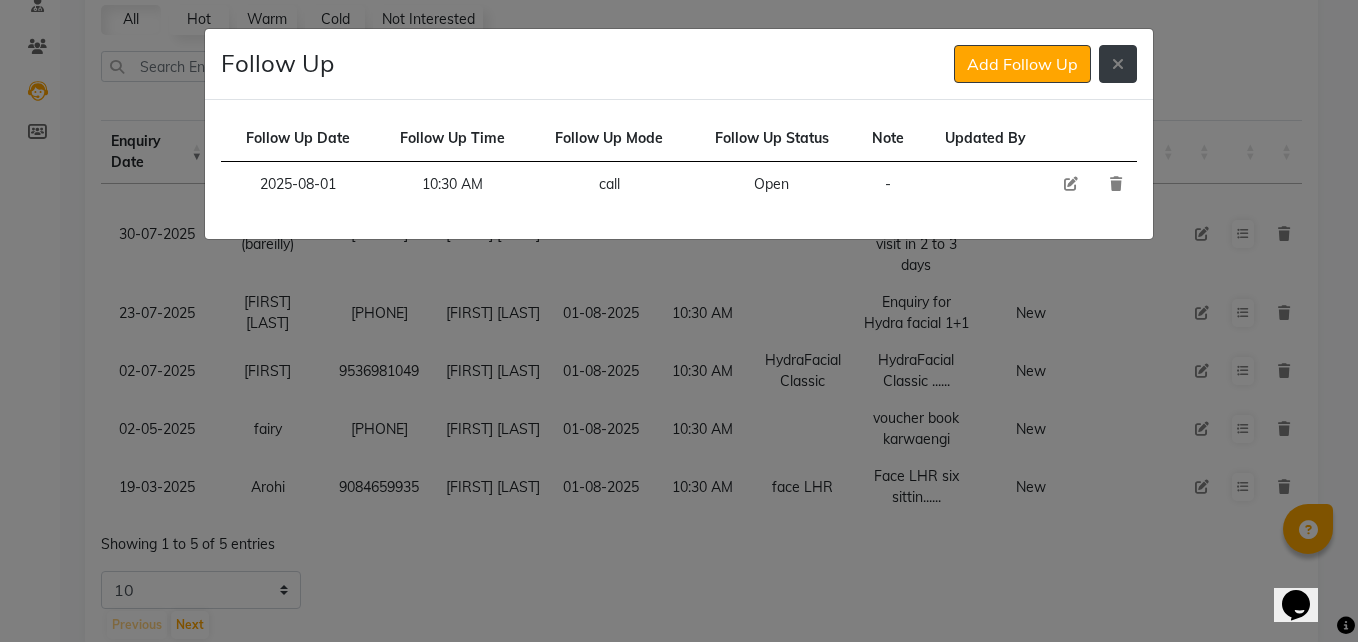 click 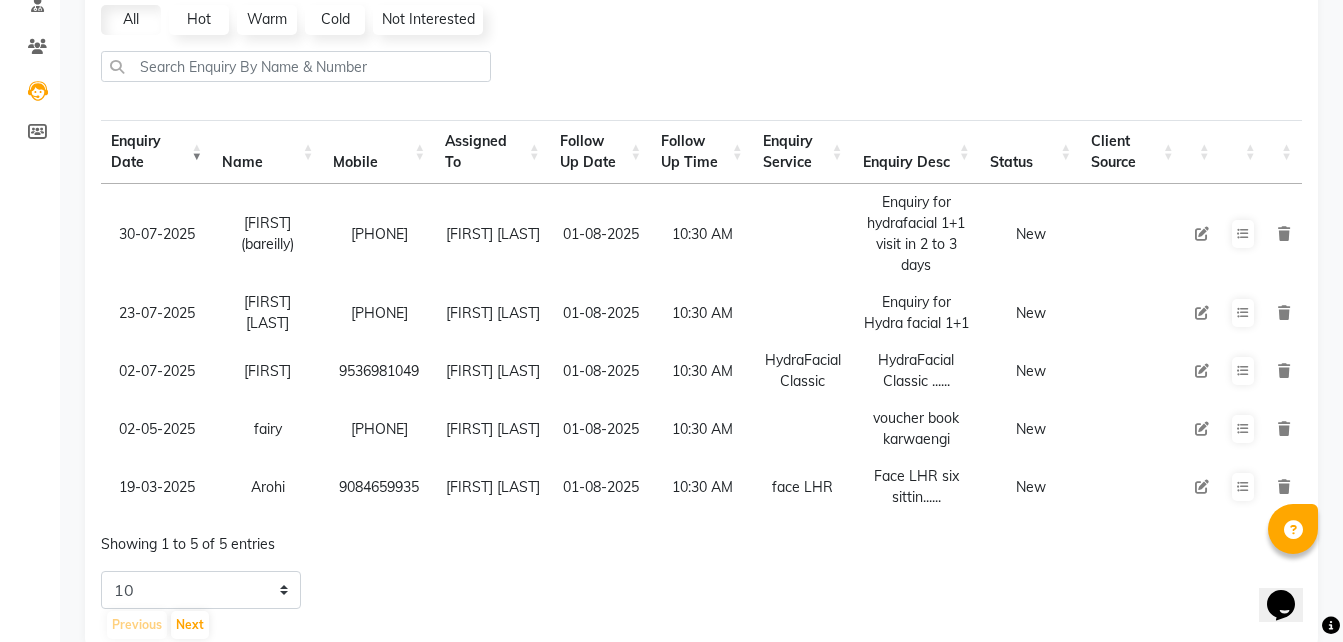 click at bounding box center [1202, 371] 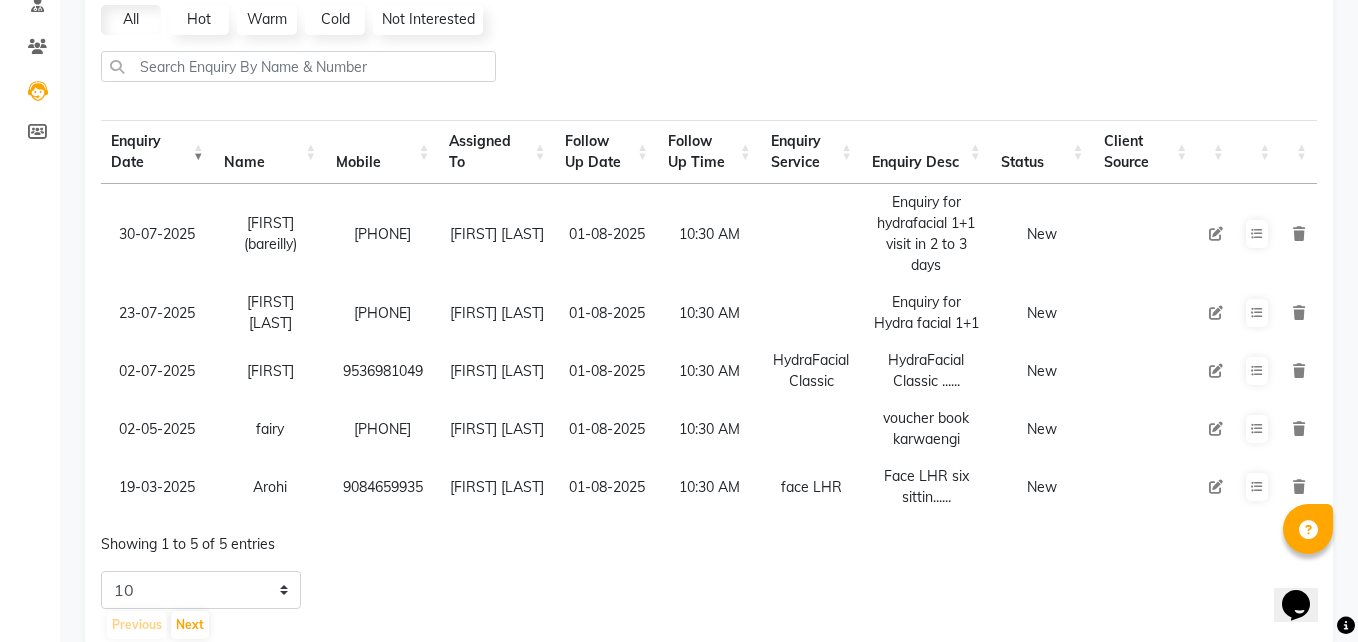 select on "32473" 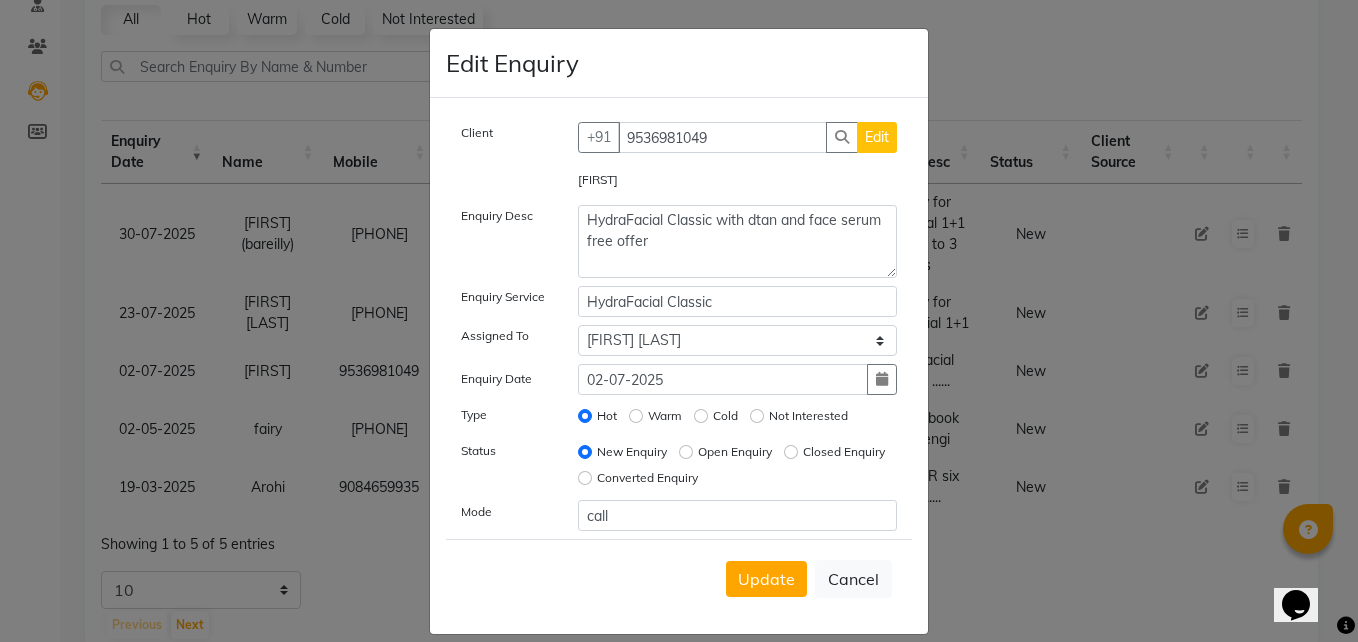 click on "Edit Enquiry Client +91 [PHONE] Edit [FIRST] Enquiry Desc HydraFacial Classic with dtan and face serum free offer Enquiry Service HydraFacial Classic Assigned To Select Dr.[FIRST] [LAST] Dr.[FIRST] [LAST] [FIRST] [LAST] [FIRST] Enquiry Date [DATE] Type Hot Warm Cold Not Interested Status New Enquiry Open Enquiry Closed Enquiry Converted Enquiry Mode call Update Cancel" 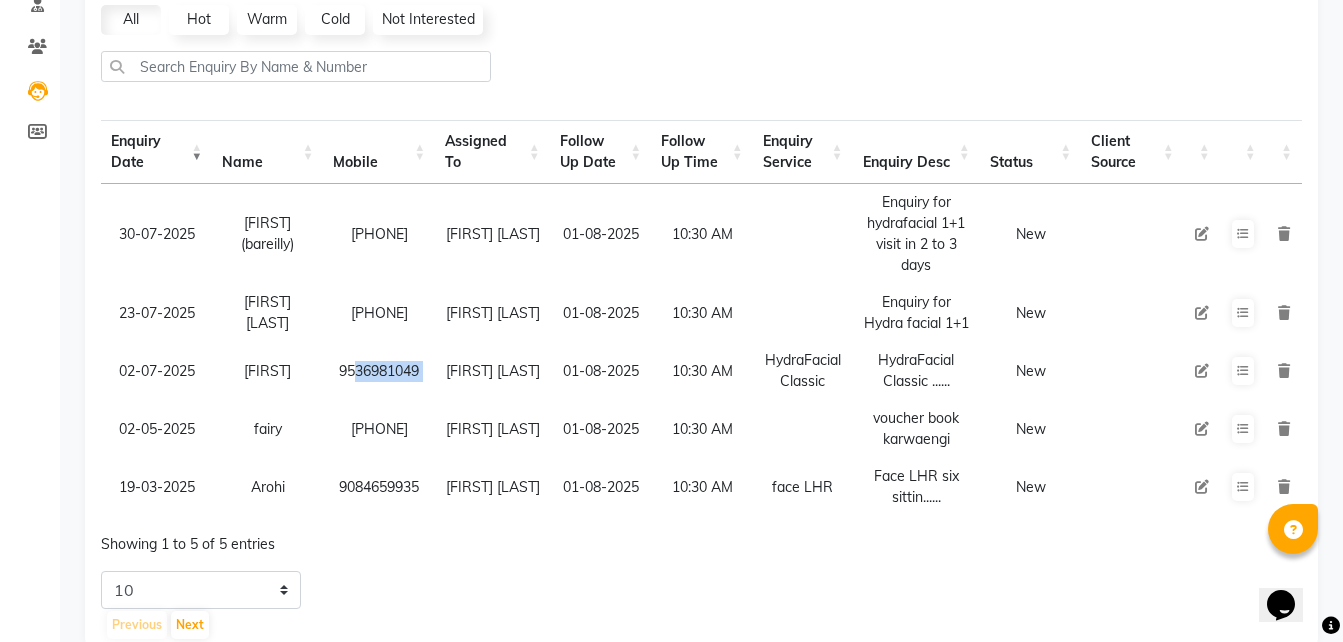 drag, startPoint x: 325, startPoint y: 386, endPoint x: 446, endPoint y: 400, distance: 121.80723 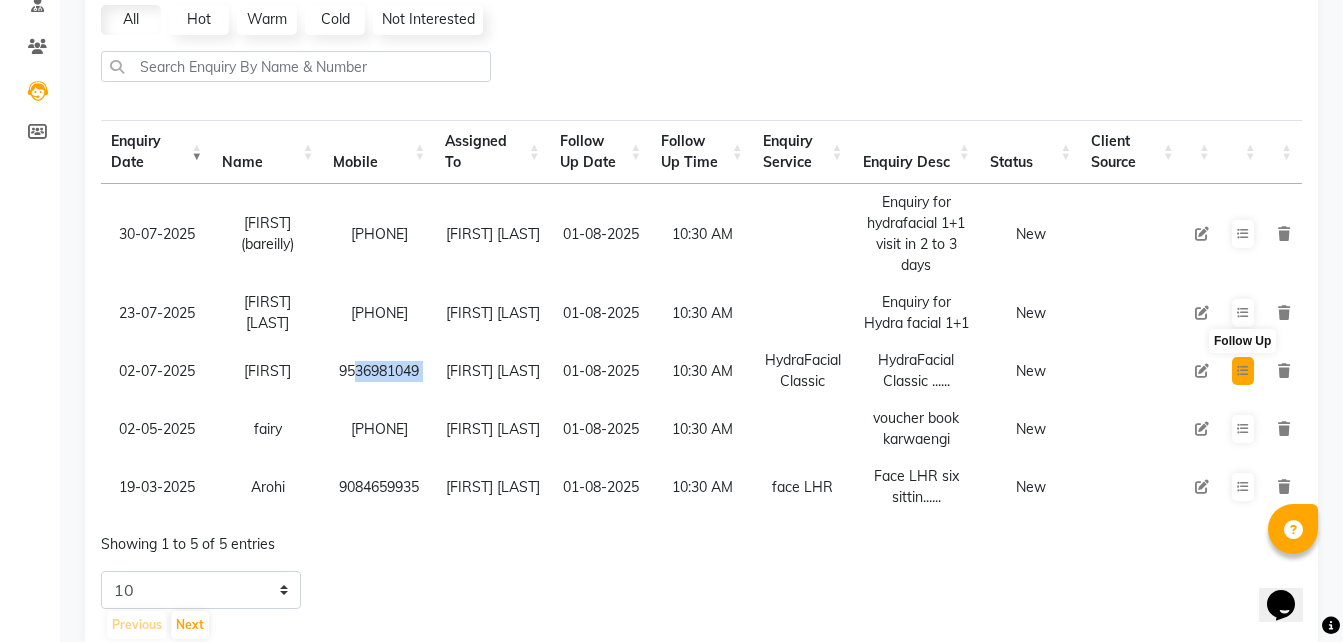 click at bounding box center (1243, 371) 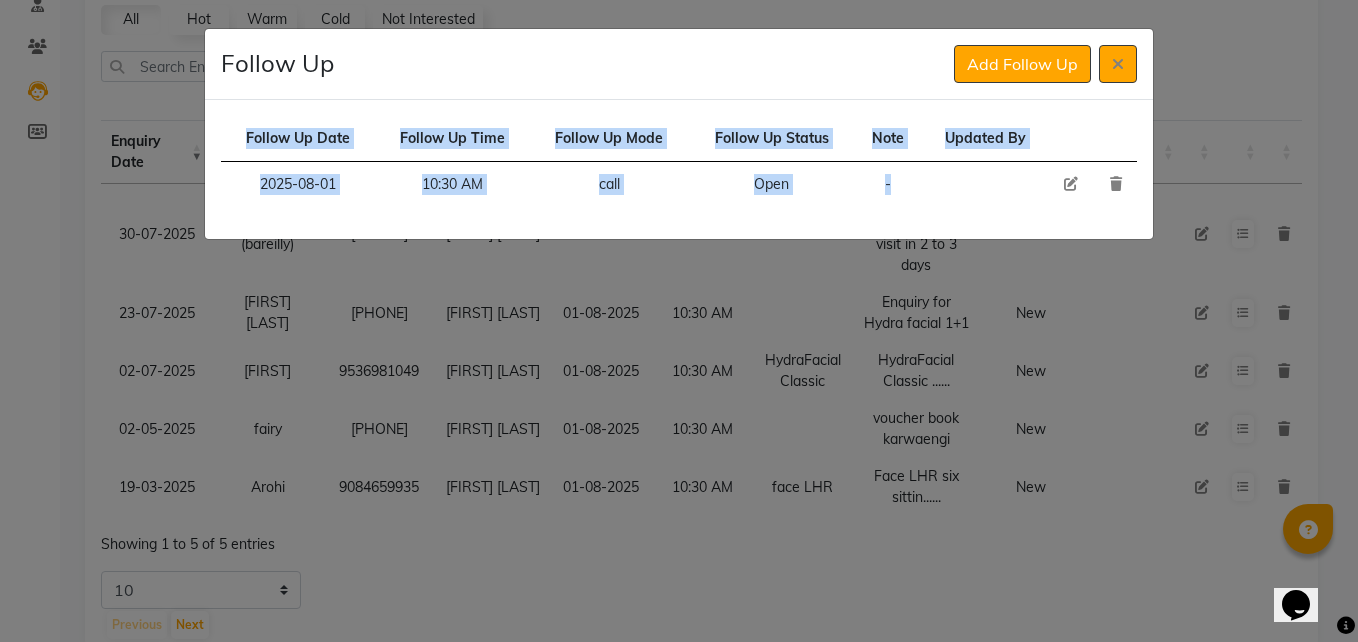 drag, startPoint x: 1247, startPoint y: 393, endPoint x: 1069, endPoint y: 173, distance: 282.99118 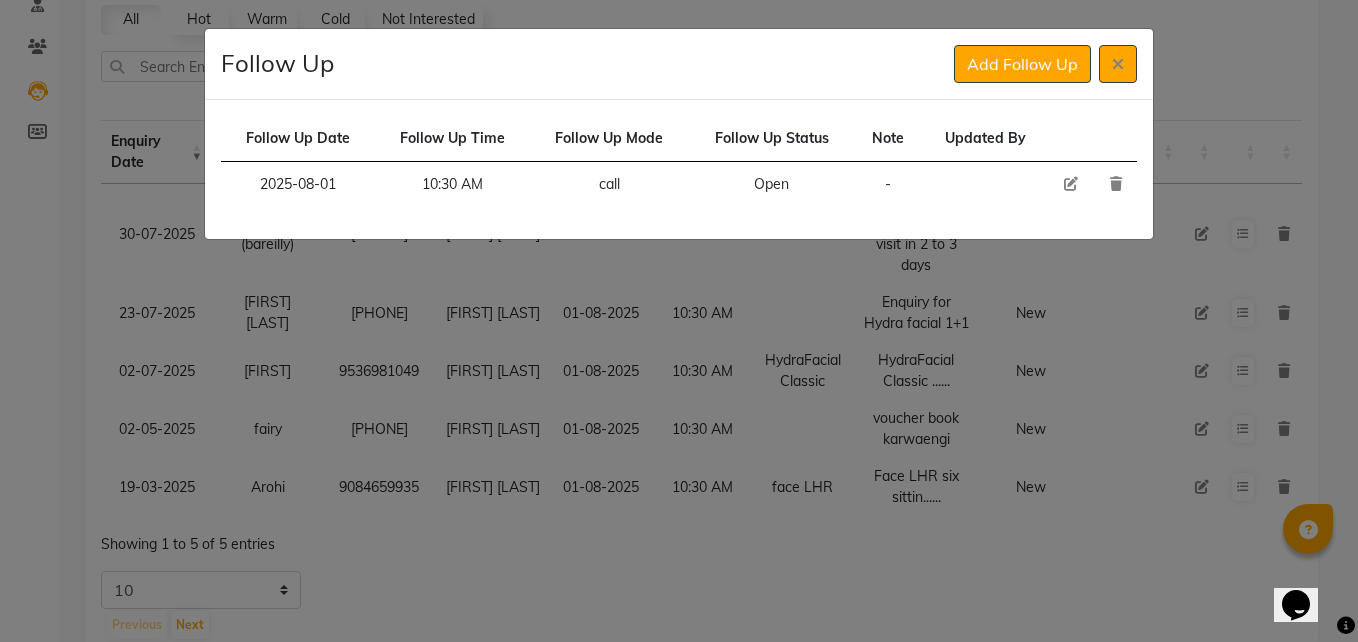 click 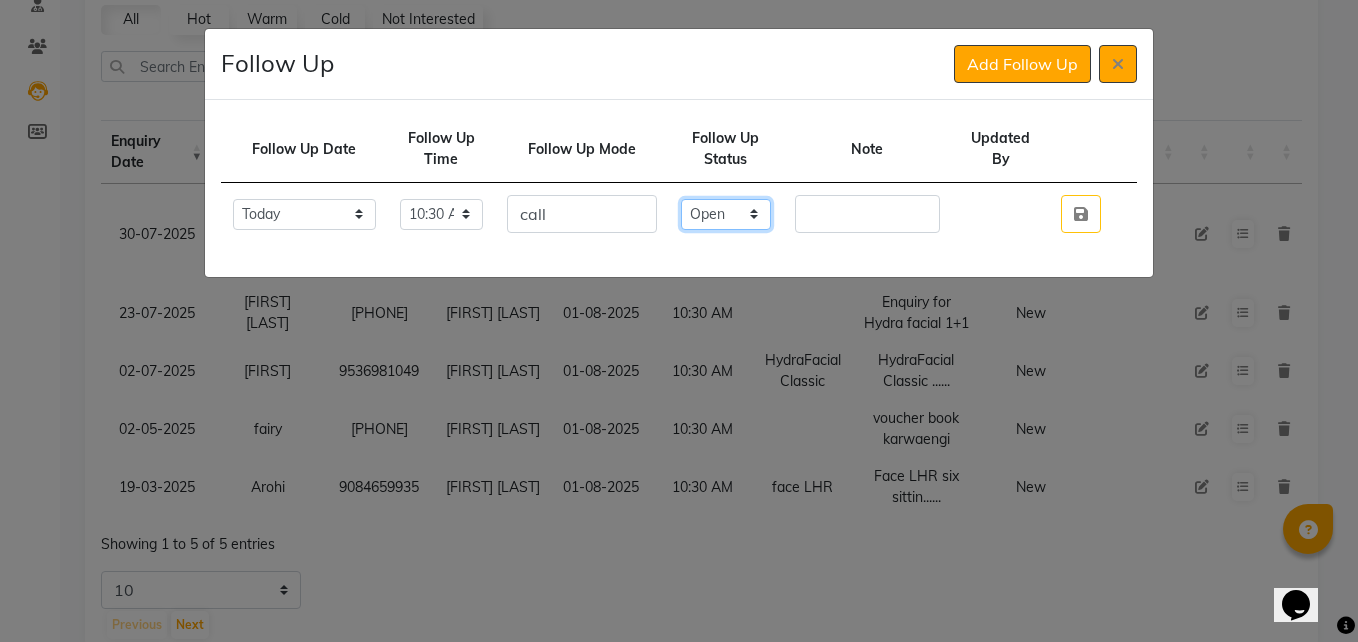 click on "Select Open Pending Done" 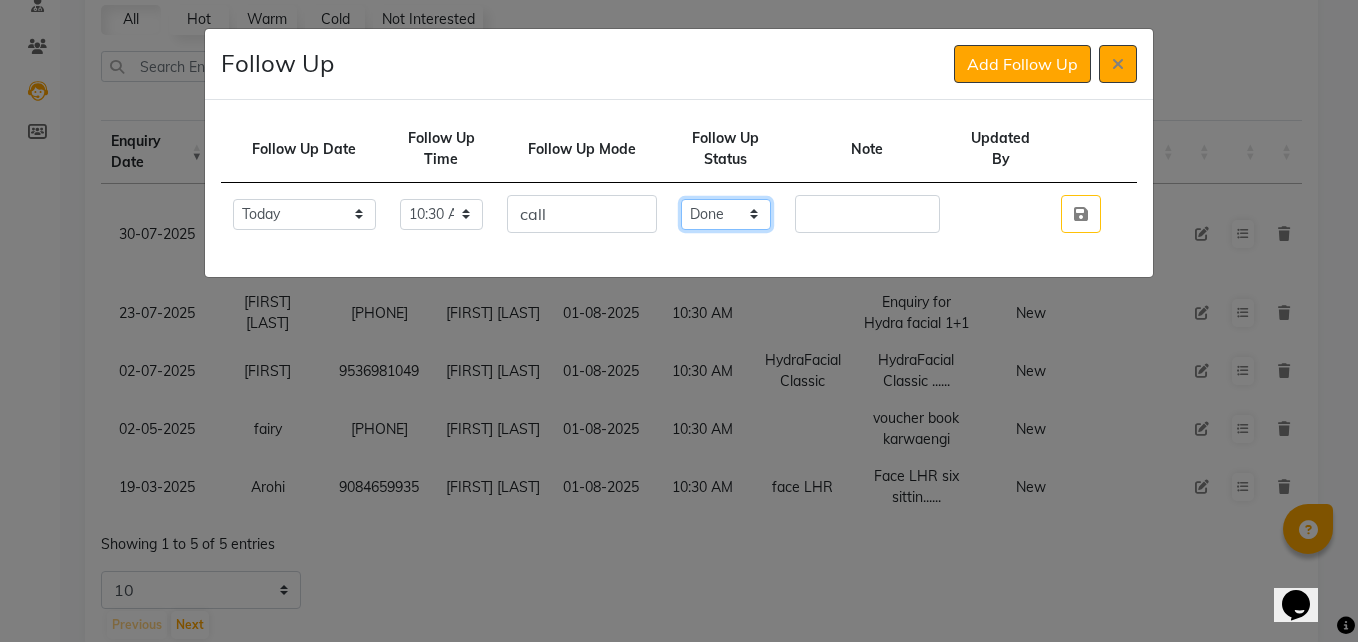 click on "Select Open Pending Done" 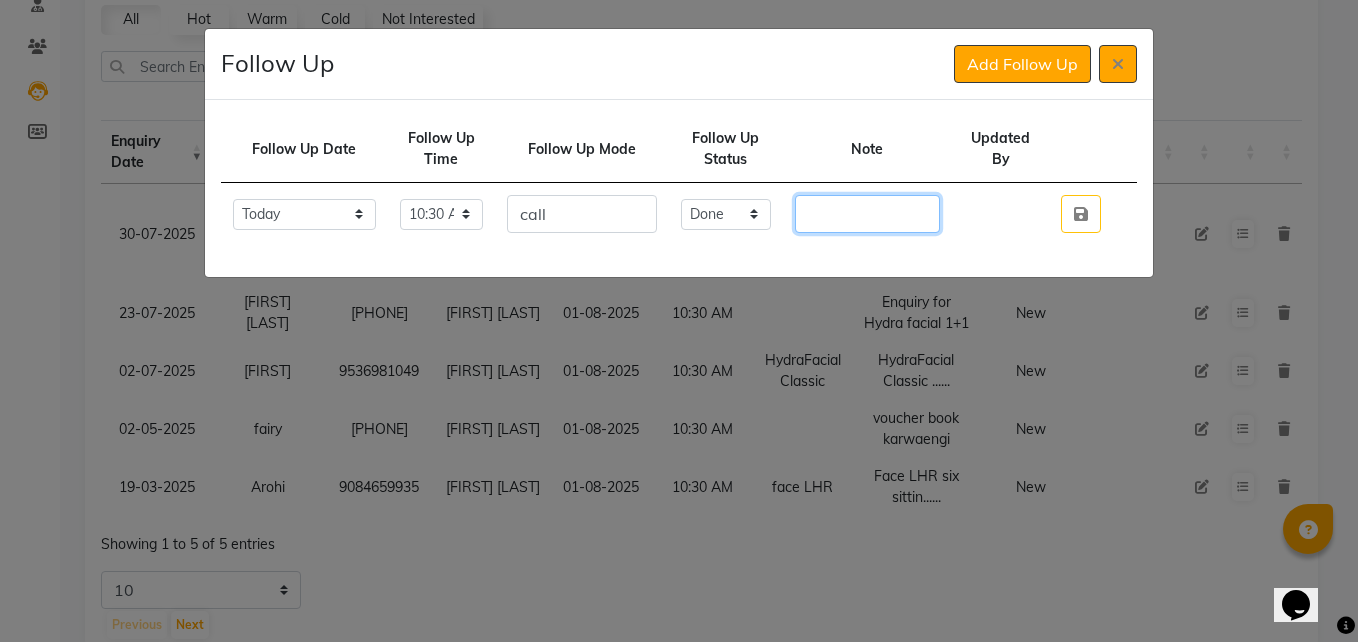 click 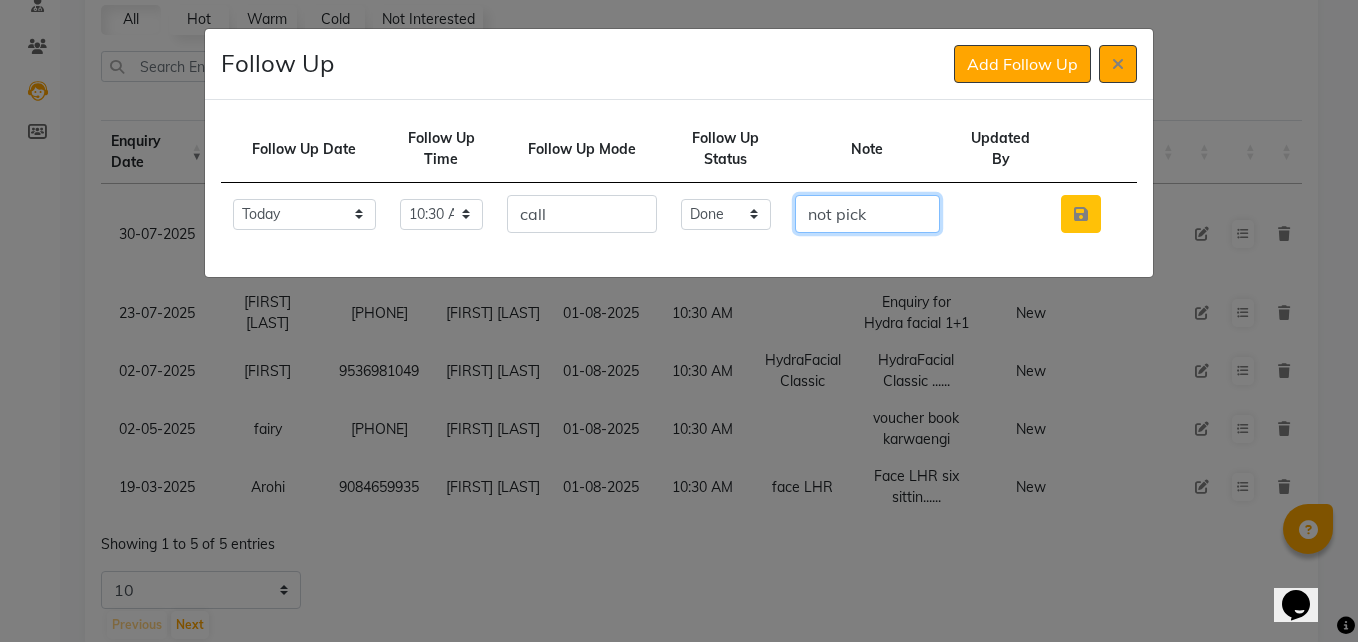 type on "not pick" 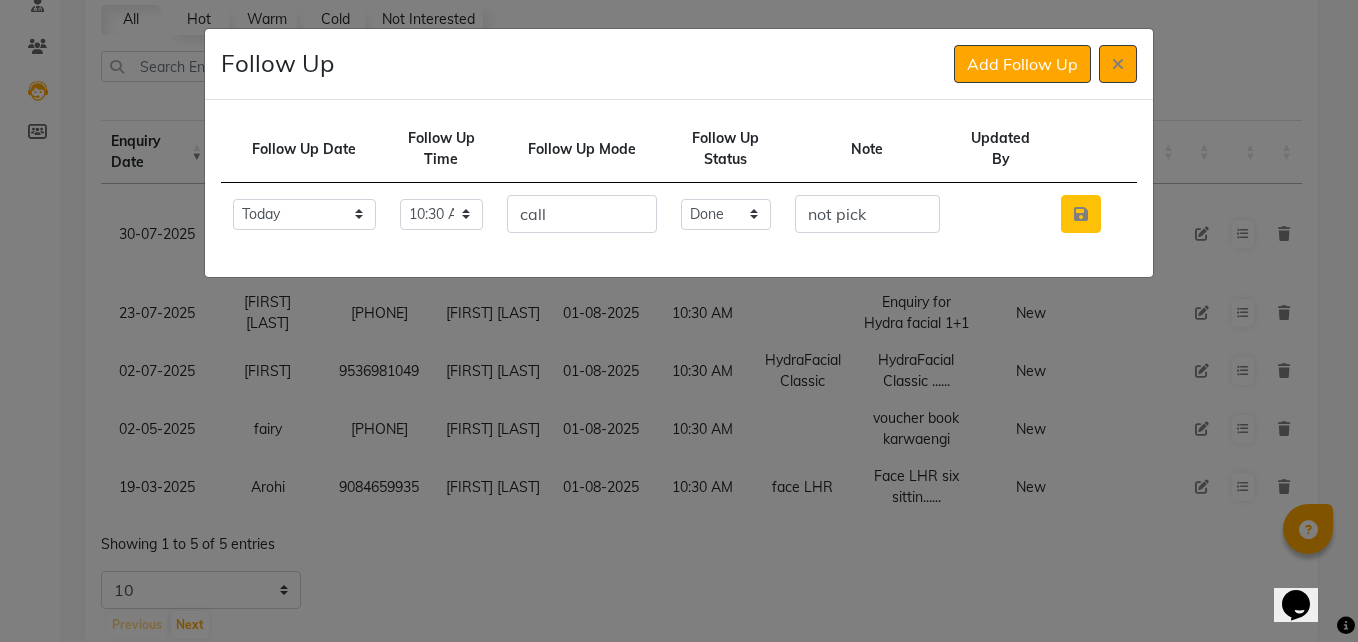 click 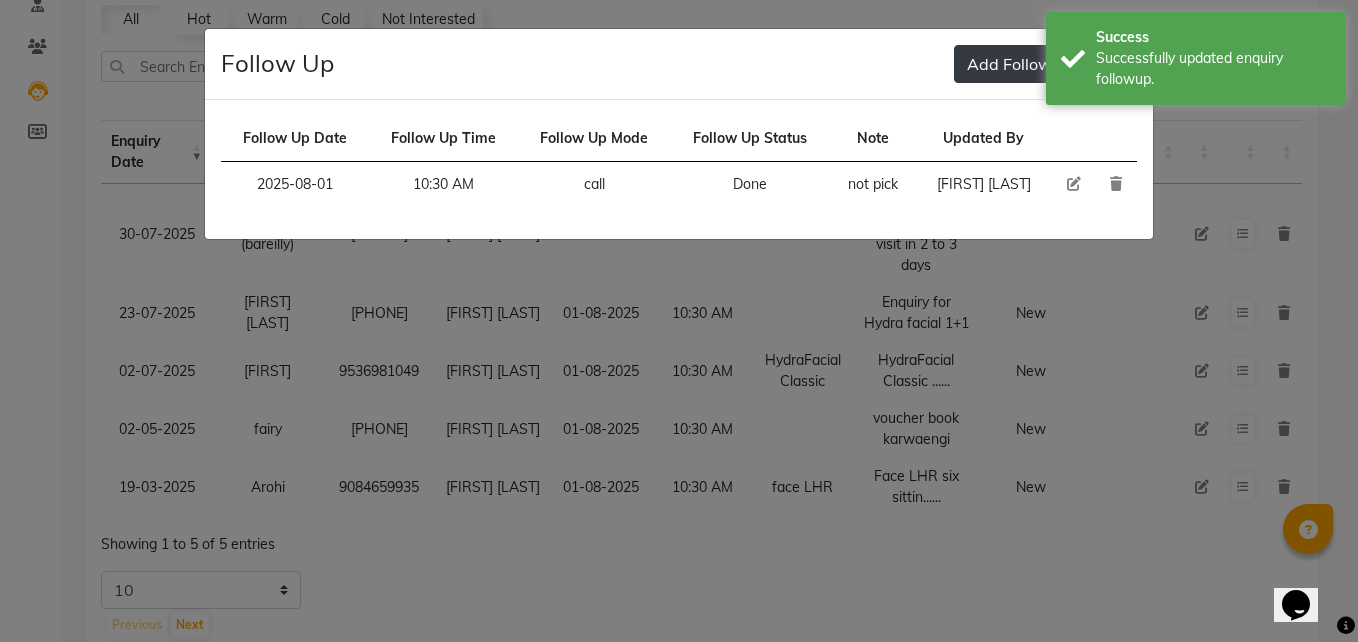click on "Add Follow Up" 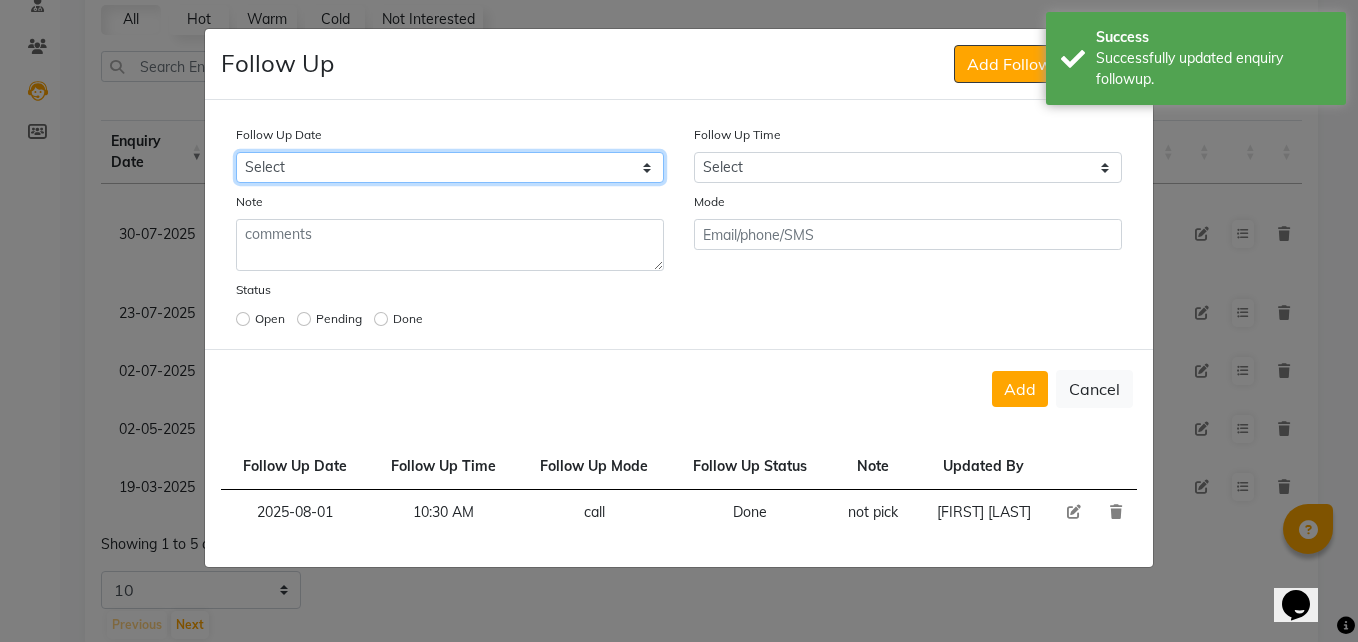 click on "Select Today Tomorrow In 2 days (Sunday) In 3 days (Monday) In 4 days (Tuesday) In 5 days (Wednesday) In 6 days (Thursday) In 1 Week (2025-08-08) In 2 Week (2025-08-15) In 1 Month (2025-09-01) In 2 Month (2025-10-01) In 3 Month (2025-11-01) Custom Date" at bounding box center (450, 167) 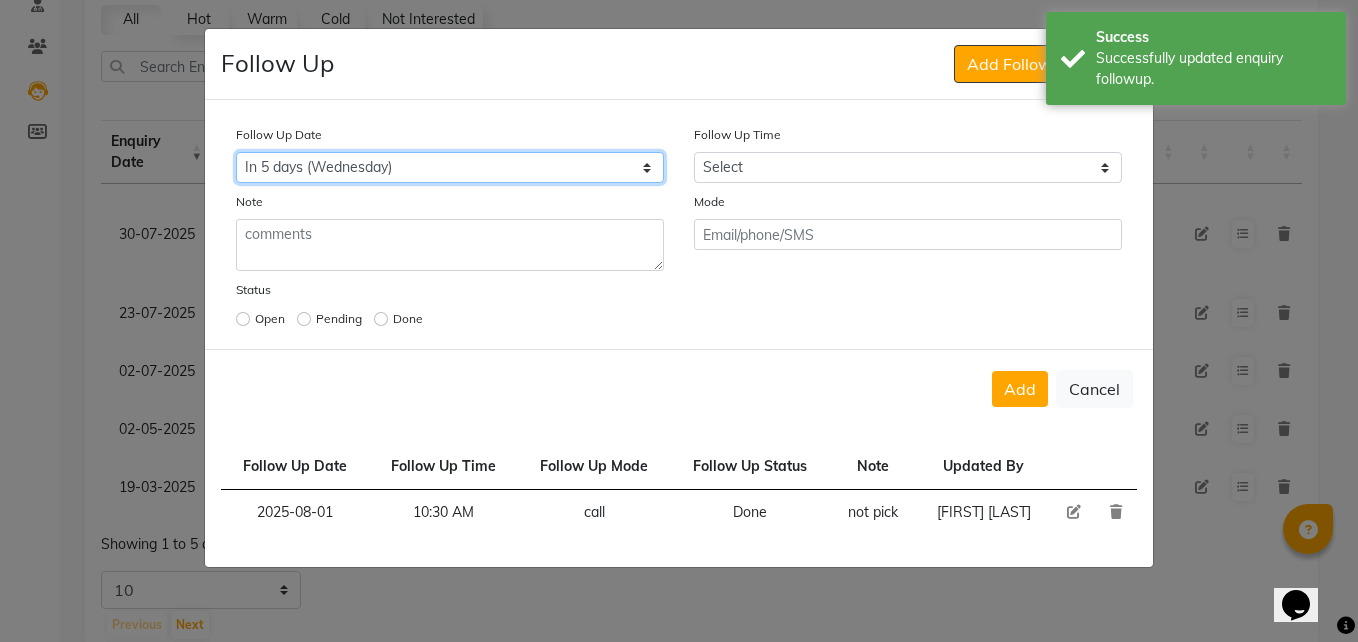 click on "Select Today Tomorrow In 2 days (Sunday) In 3 days (Monday) In 4 days (Tuesday) In 5 days (Wednesday) In 6 days (Thursday) In 1 Week (2025-08-08) In 2 Week (2025-08-15) In 1 Month (2025-09-01) In 2 Month (2025-10-01) In 3 Month (2025-11-01) Custom Date" at bounding box center (450, 167) 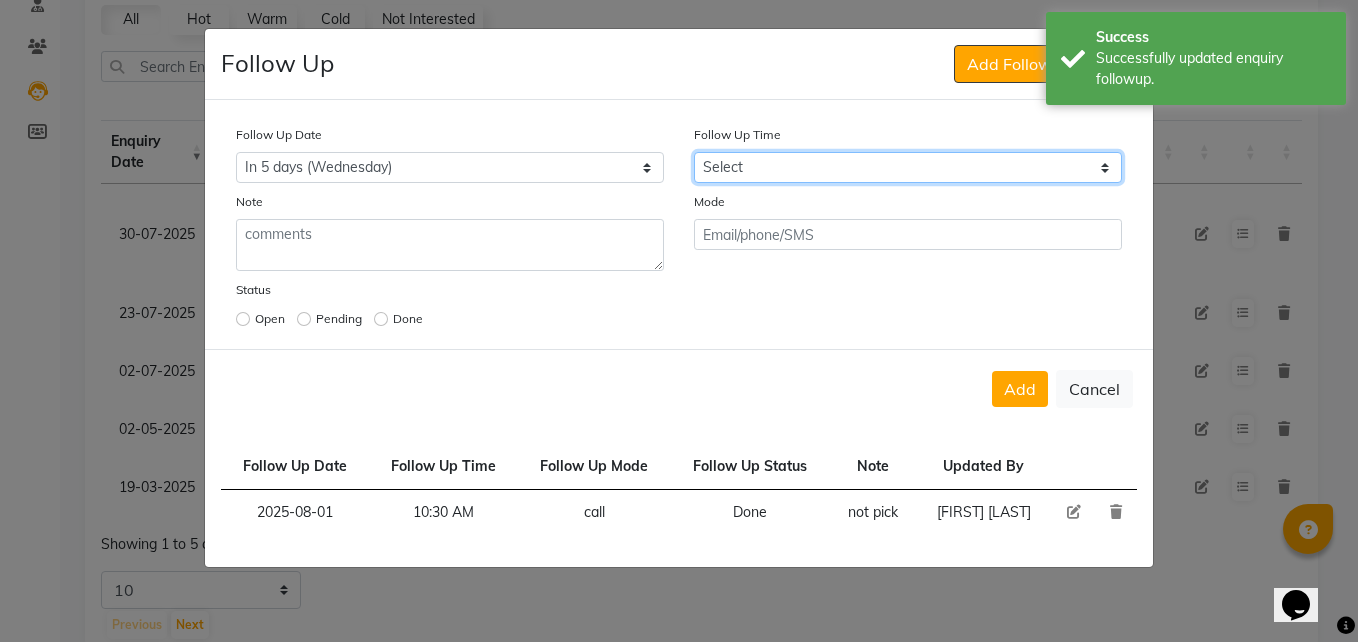 click on "Select 07:00 AM 07:15 AM 07:30 AM 07:45 AM 08:00 AM 08:15 AM 08:30 AM 08:45 AM 09:00 AM 09:15 AM 09:30 AM 09:45 AM 10:00 AM 10:15 AM 10:30 AM 10:45 AM 11:00 AM 11:15 AM 11:30 AM 11:45 AM 12:00 PM 12:15 PM 12:30 PM 12:45 PM 01:00 PM 01:15 PM 01:30 PM 01:45 PM 02:00 PM 02:15 PM 02:30 PM 02:45 PM 03:00 PM 03:15 PM 03:30 PM 03:45 PM 04:00 PM 04:15 PM 04:30 PM 04:45 PM 05:00 PM 05:15 PM 05:30 PM 05:45 PM 06:00 PM 06:15 PM 06:30 PM 06:45 PM 07:00 PM 07:15 PM 07:30 PM 07:45 PM 08:00 PM 08:15 PM 08:30 PM 08:45 PM 09:00 PM 09:15 PM 09:30 PM 09:45 PM 10:00 PM" at bounding box center (908, 167) 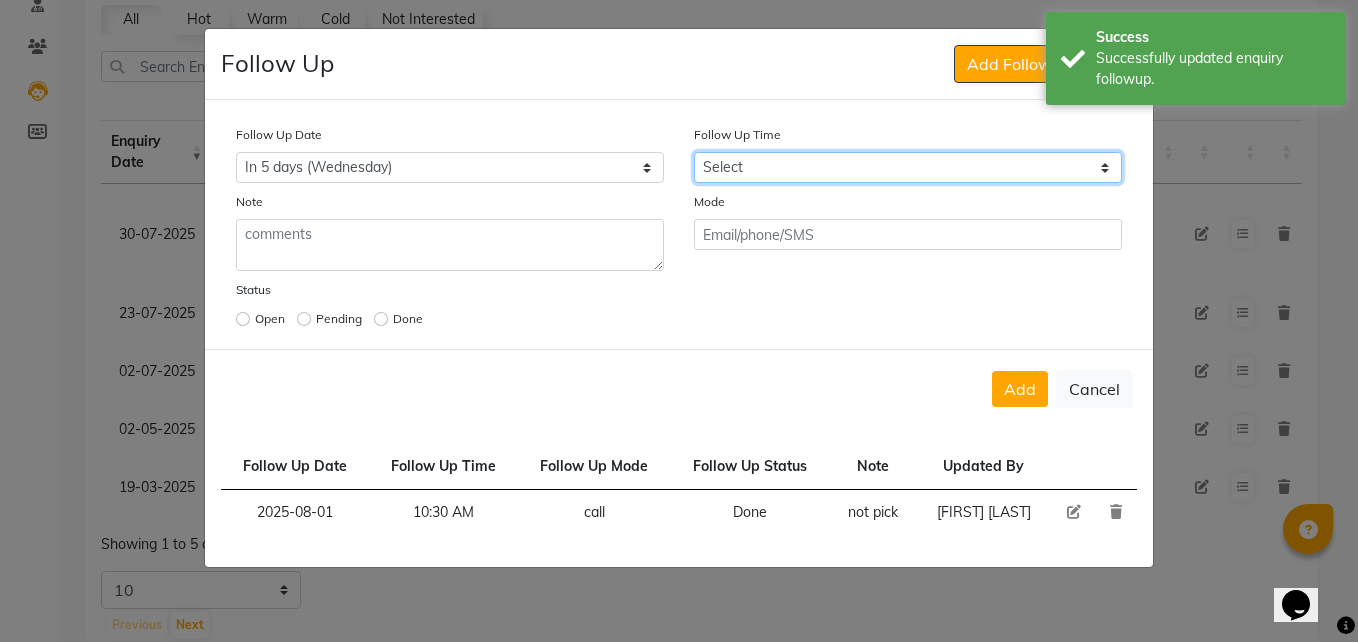select on "630" 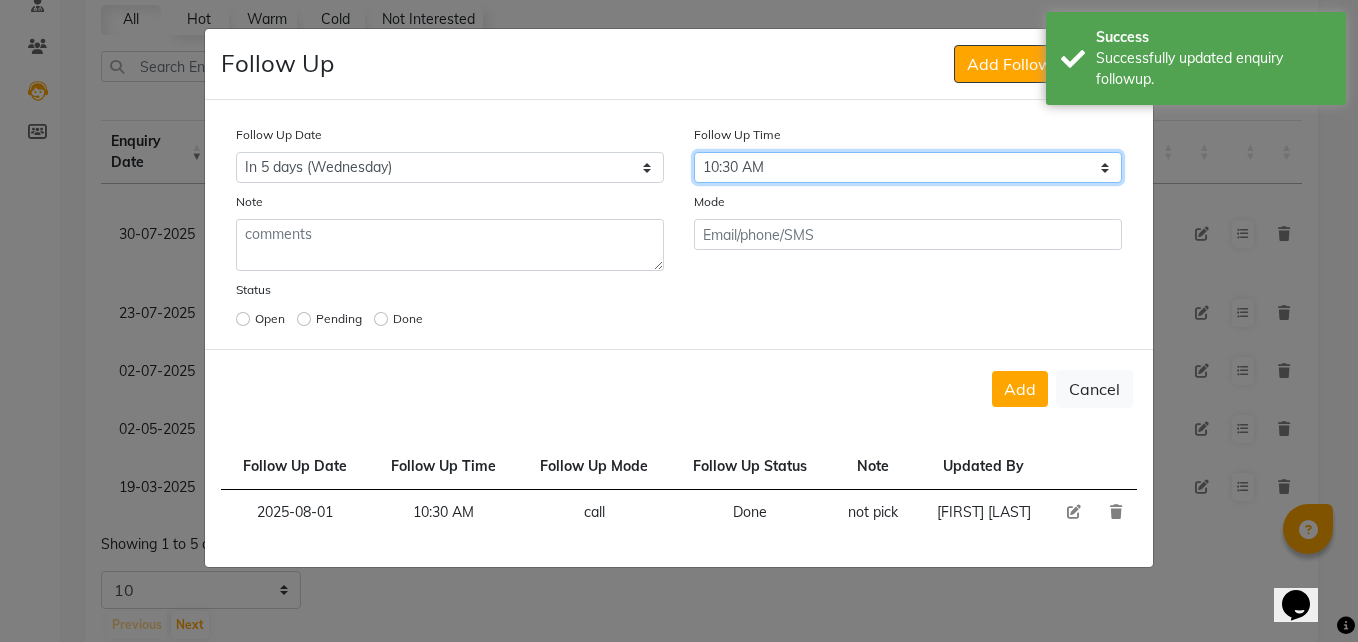 click on "Select 07:00 AM 07:15 AM 07:30 AM 07:45 AM 08:00 AM 08:15 AM 08:30 AM 08:45 AM 09:00 AM 09:15 AM 09:30 AM 09:45 AM 10:00 AM 10:15 AM 10:30 AM 10:45 AM 11:00 AM 11:15 AM 11:30 AM 11:45 AM 12:00 PM 12:15 PM 12:30 PM 12:45 PM 01:00 PM 01:15 PM 01:30 PM 01:45 PM 02:00 PM 02:15 PM 02:30 PM 02:45 PM 03:00 PM 03:15 PM 03:30 PM 03:45 PM 04:00 PM 04:15 PM 04:30 PM 04:45 PM 05:00 PM 05:15 PM 05:30 PM 05:45 PM 06:00 PM 06:15 PM 06:30 PM 06:45 PM 07:00 PM 07:15 PM 07:30 PM 07:45 PM 08:00 PM 08:15 PM 08:30 PM 08:45 PM 09:00 PM 09:15 PM 09:30 PM 09:45 PM 10:00 PM" at bounding box center (908, 167) 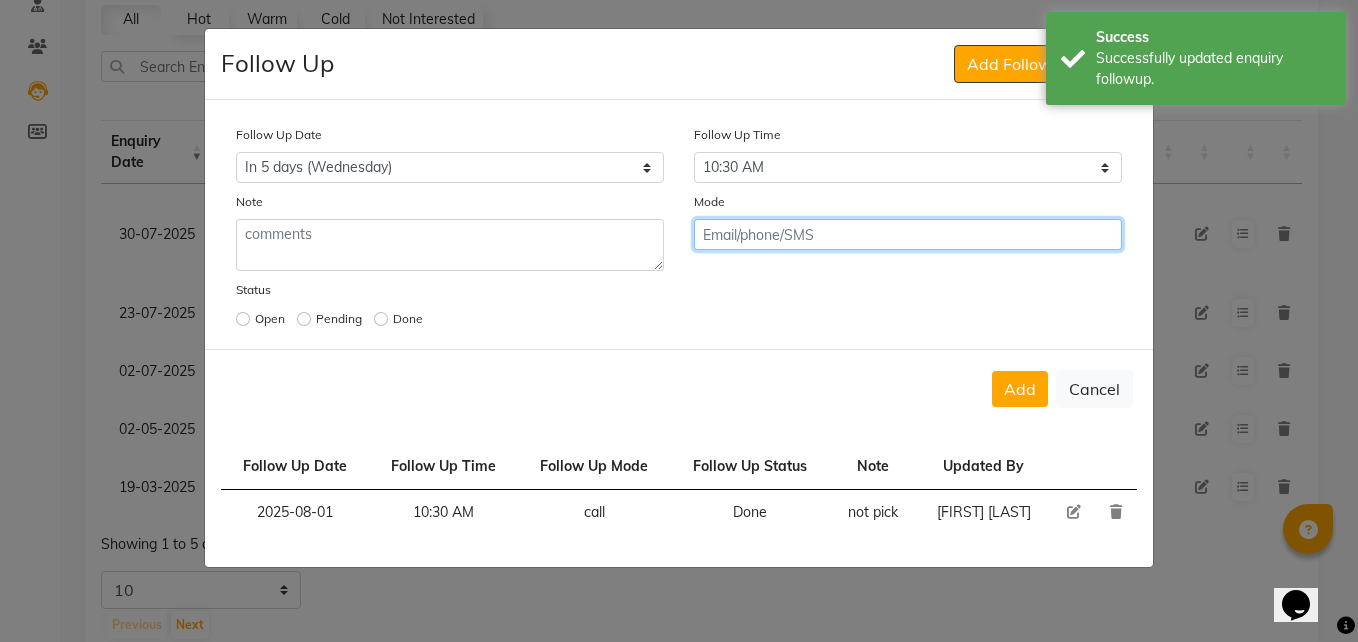 click 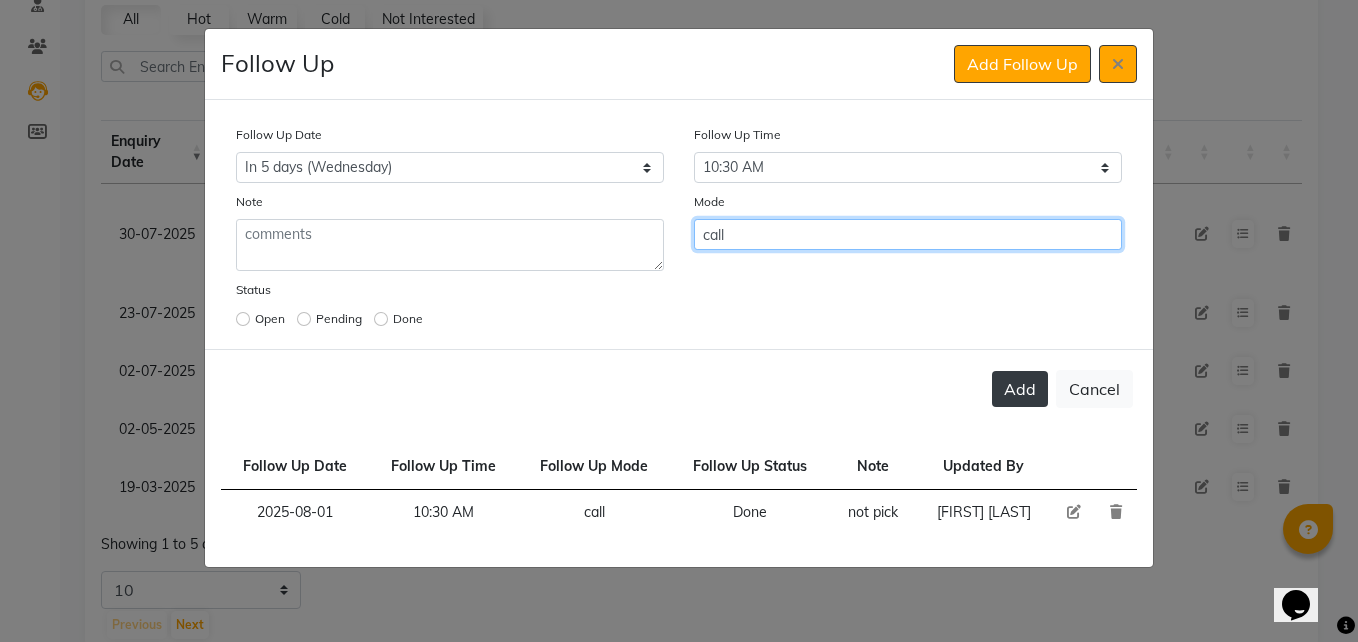 type on "call" 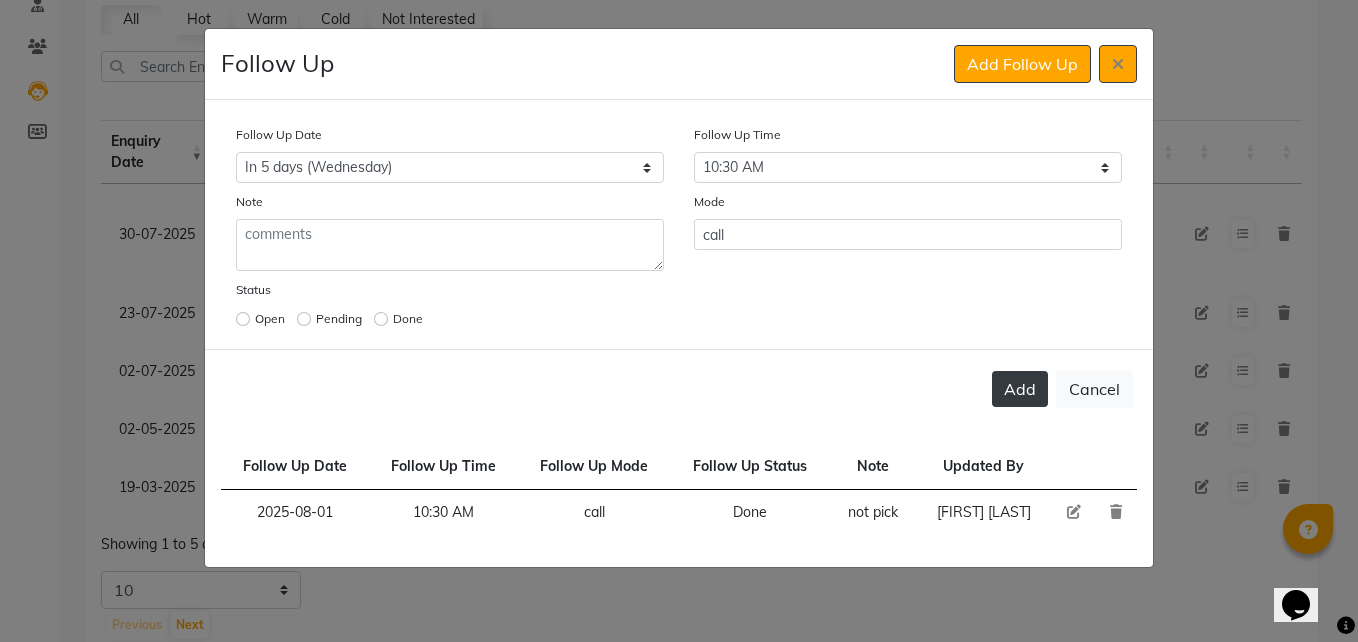 click on "Add" 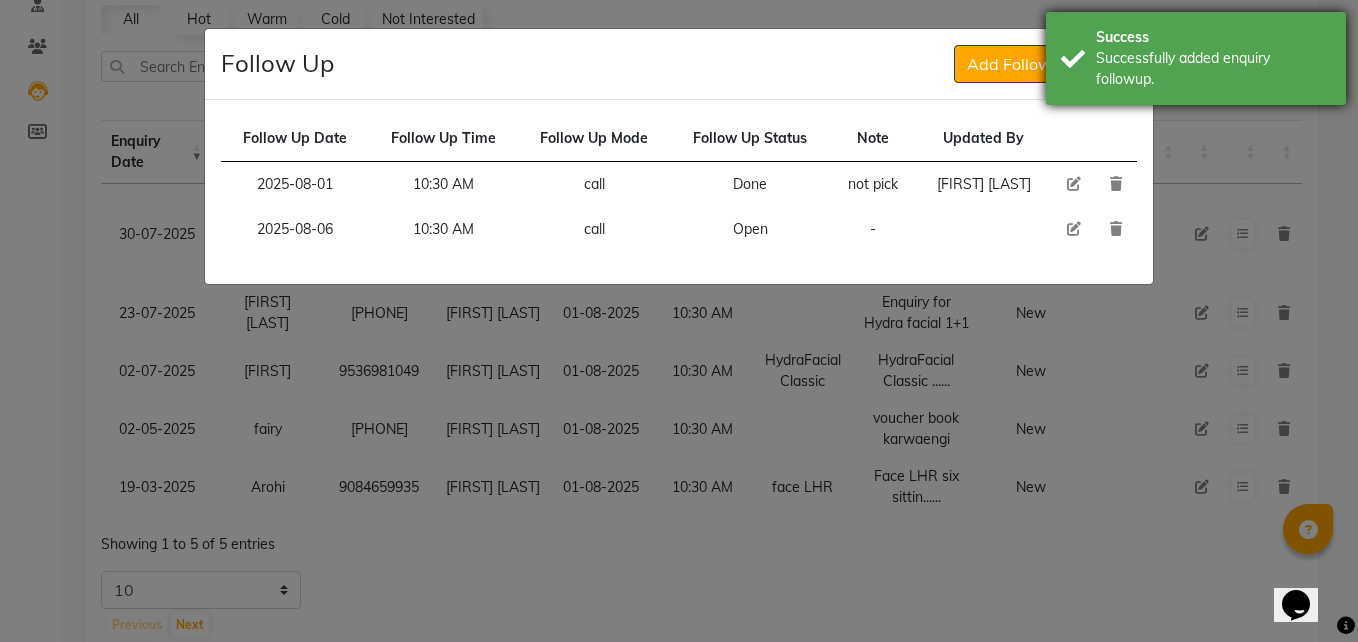 click on "Success   Successfully added enquiry followup." at bounding box center [1196, 58] 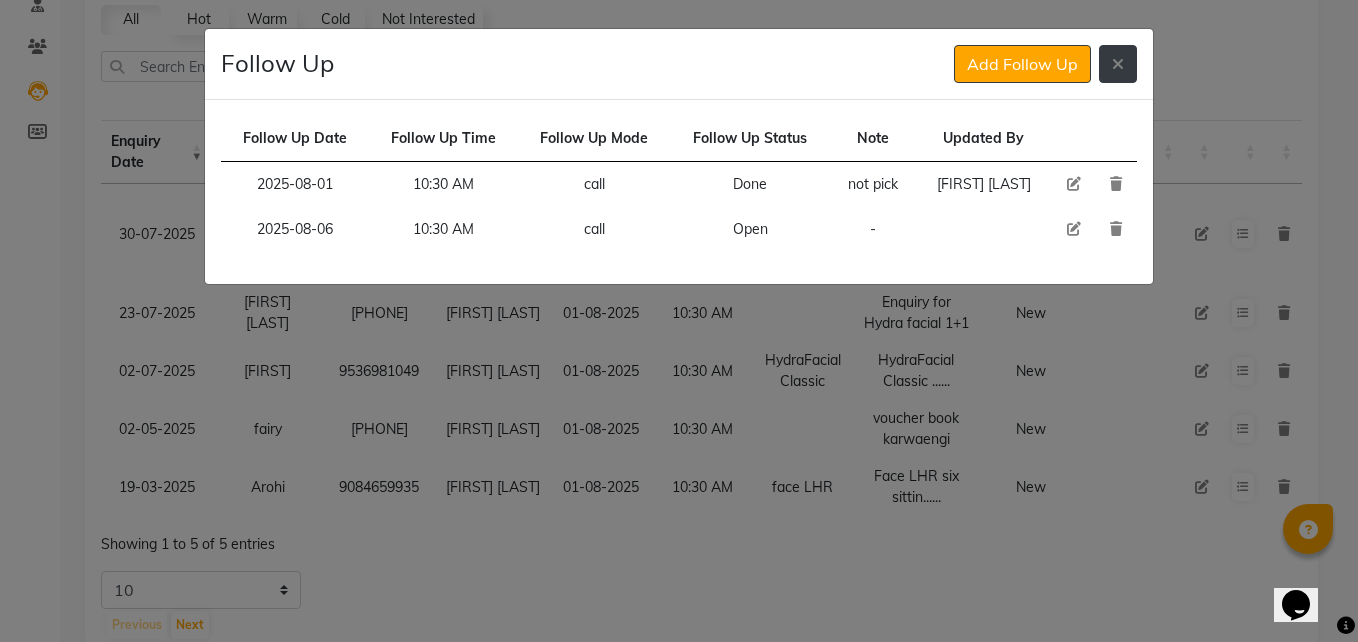 click 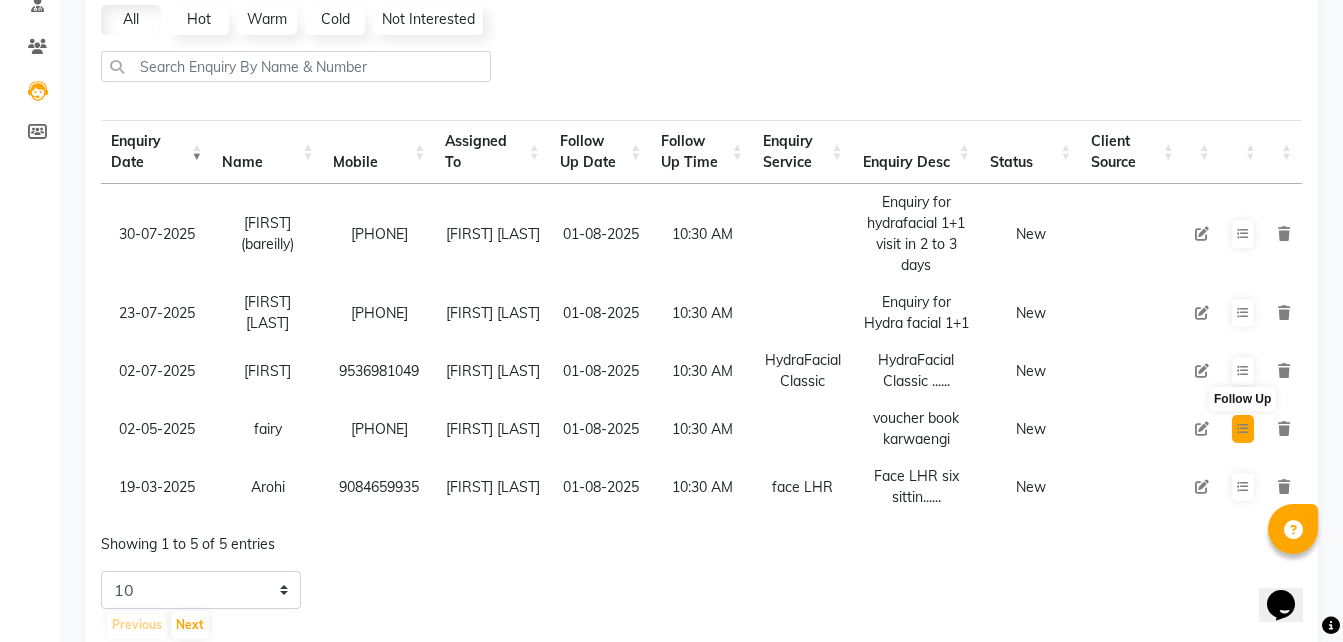 click at bounding box center [1243, 429] 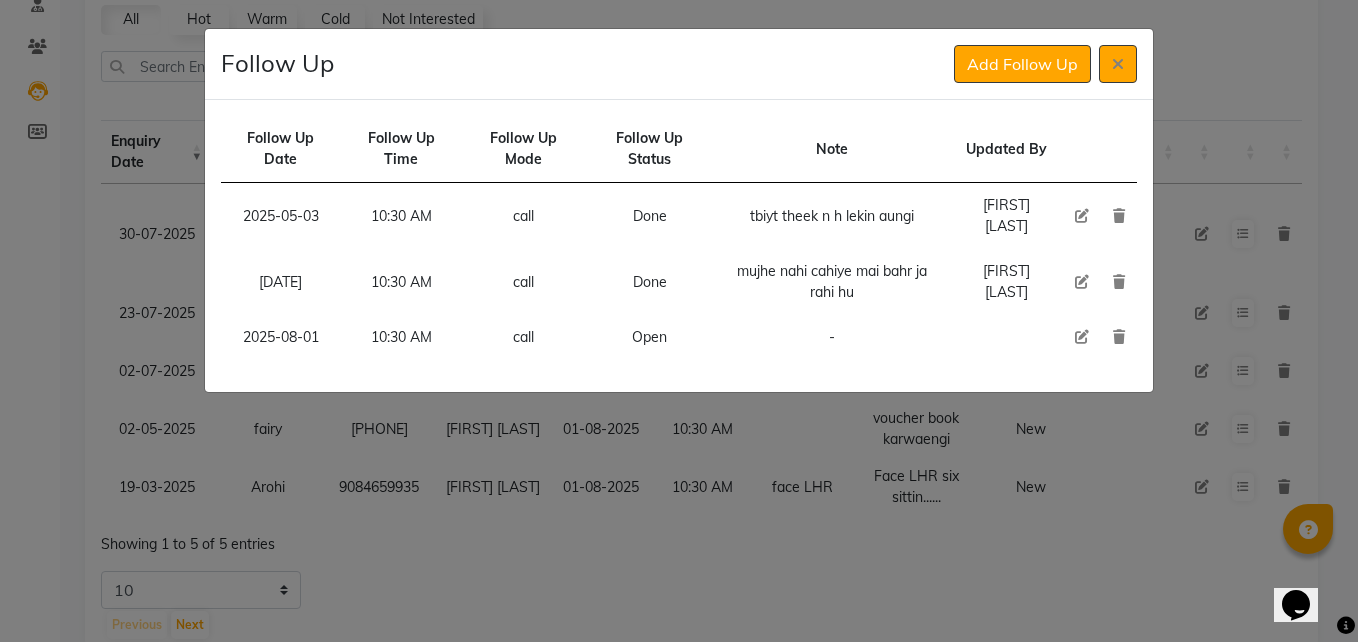click 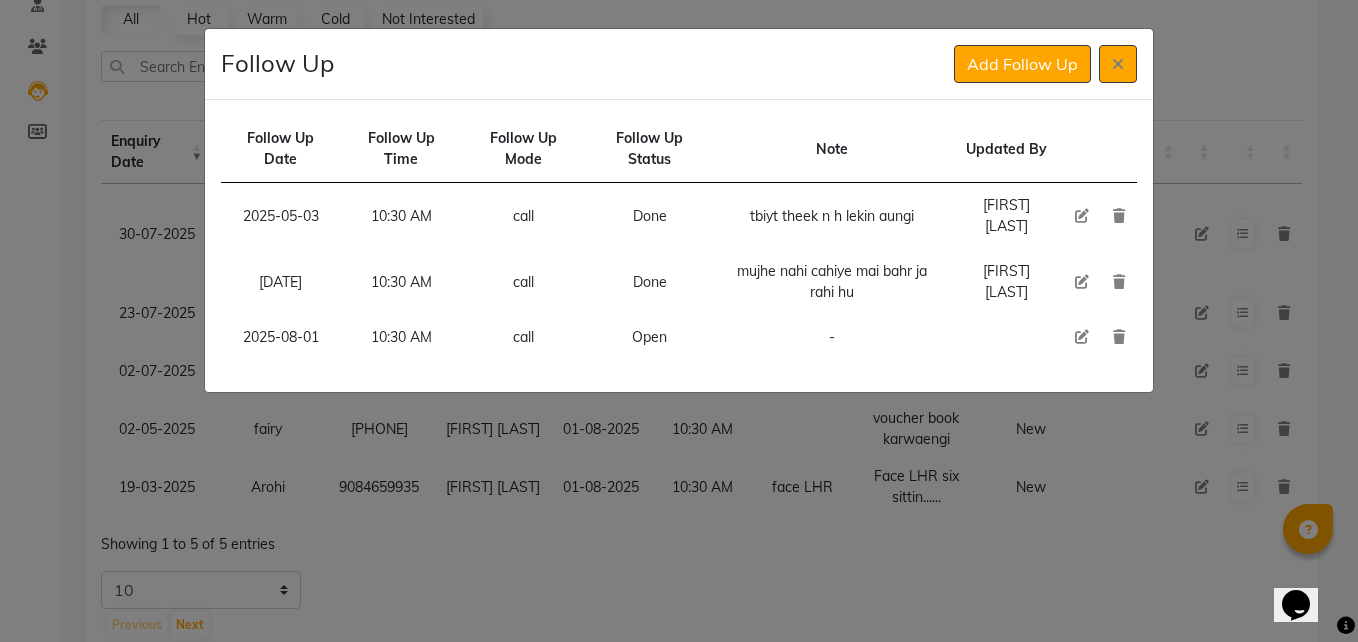 click 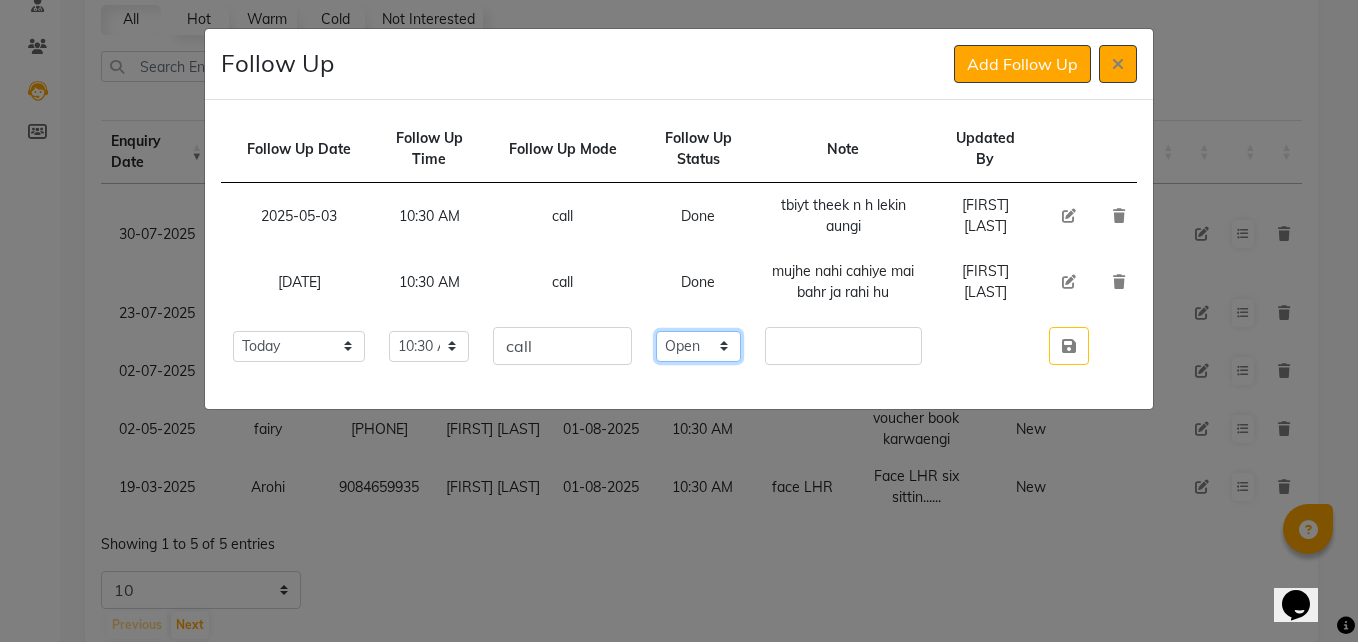 click on "Select Open Pending Done" 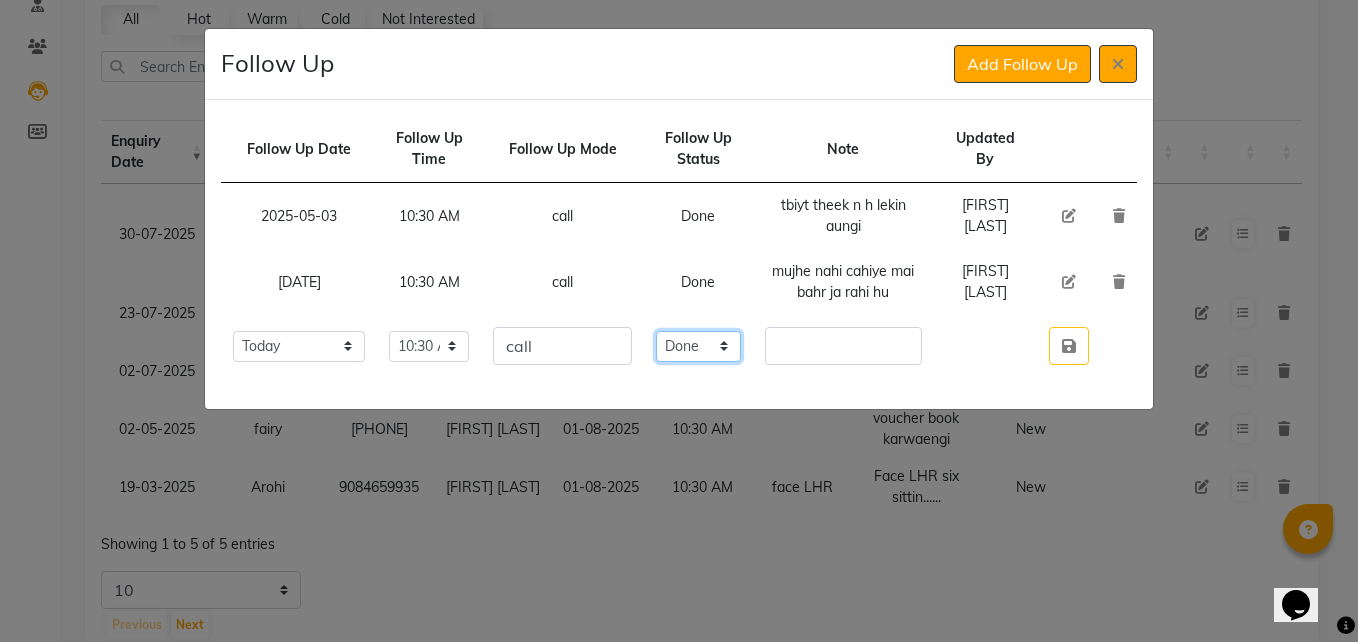 click on "Select Open Pending Done" 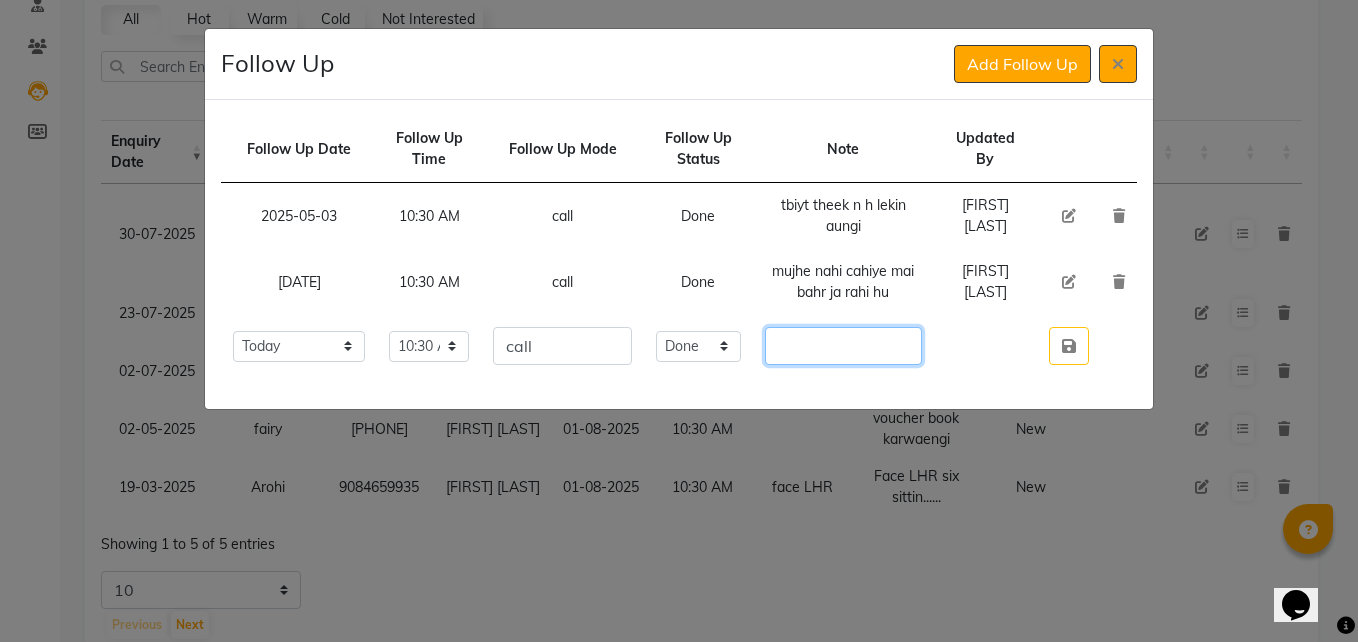 click 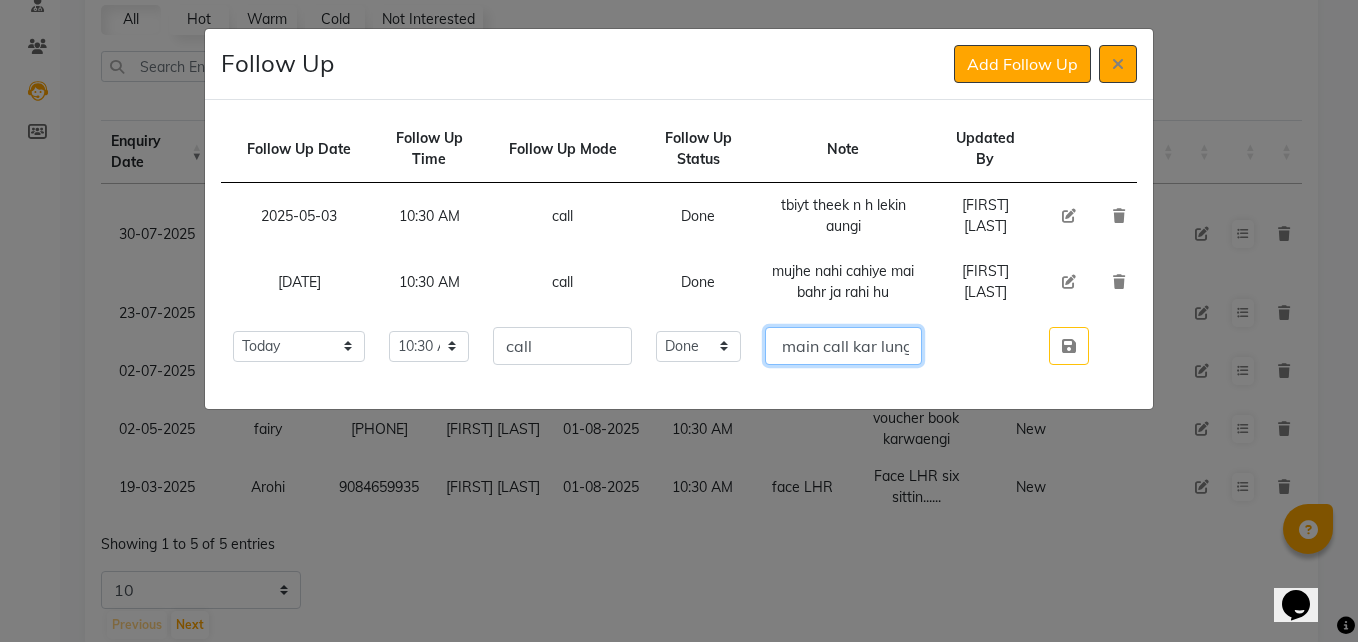 scroll, scrollTop: 0, scrollLeft: 103, axis: horizontal 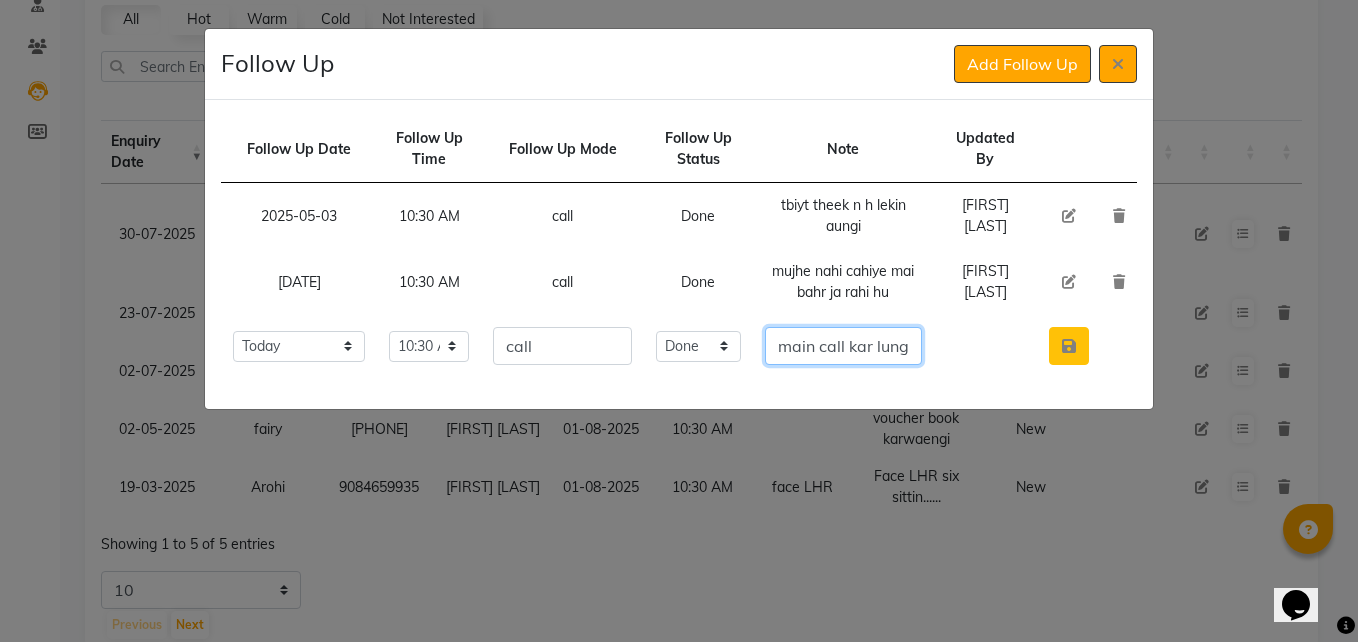 type on "jab ana hoga main call kar lungi" 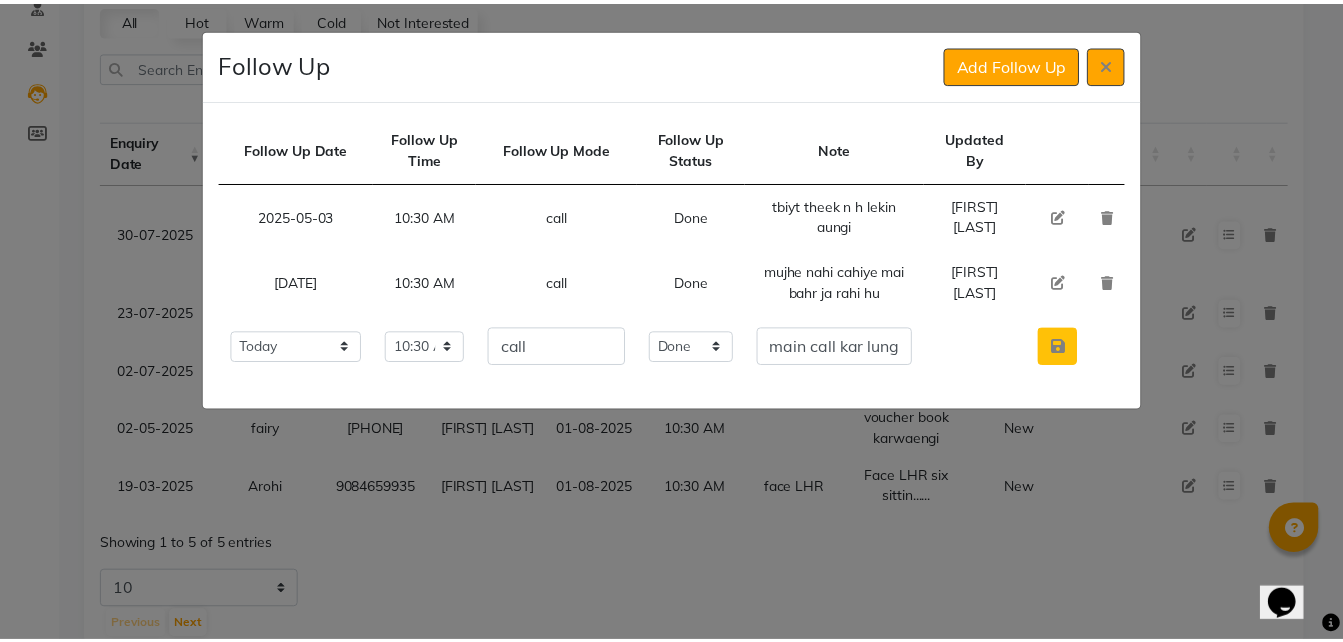 scroll, scrollTop: 0, scrollLeft: 0, axis: both 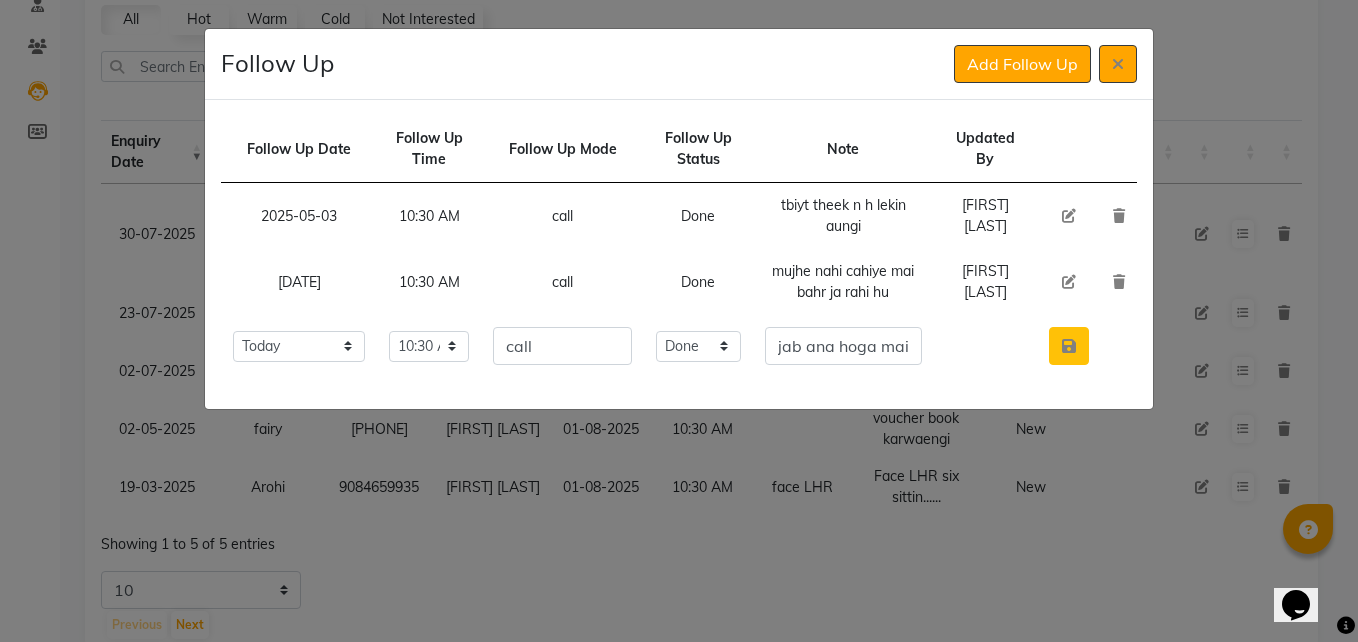 click 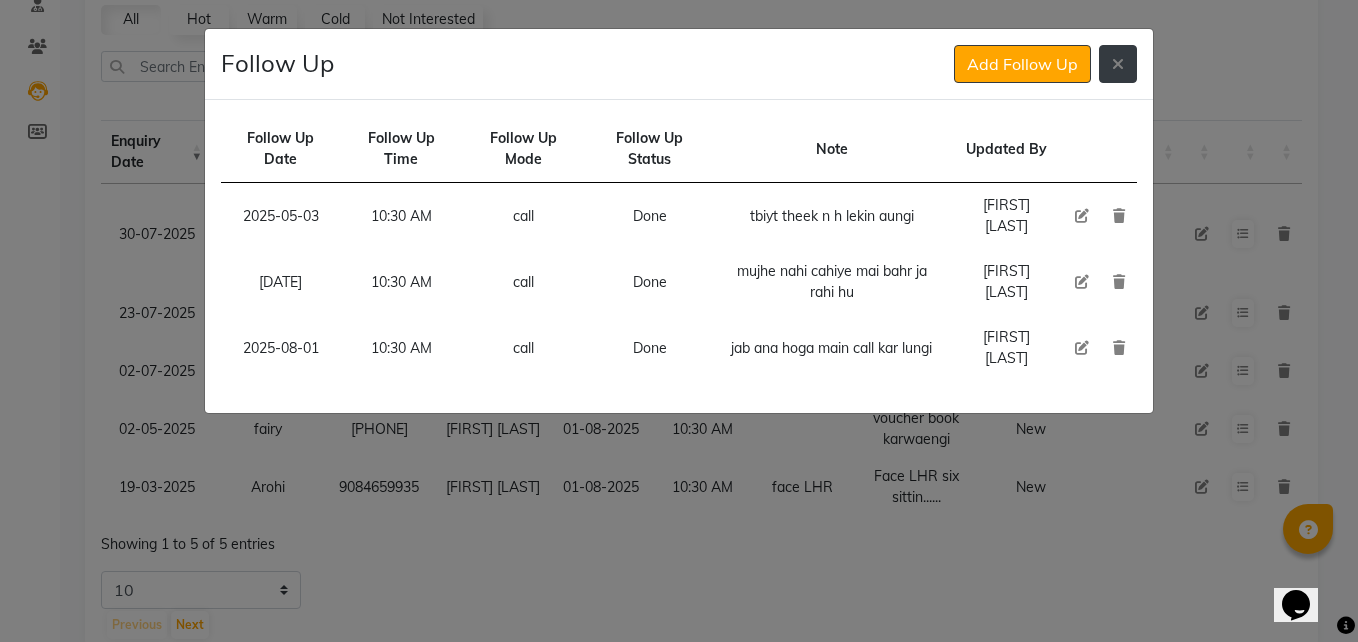 click 